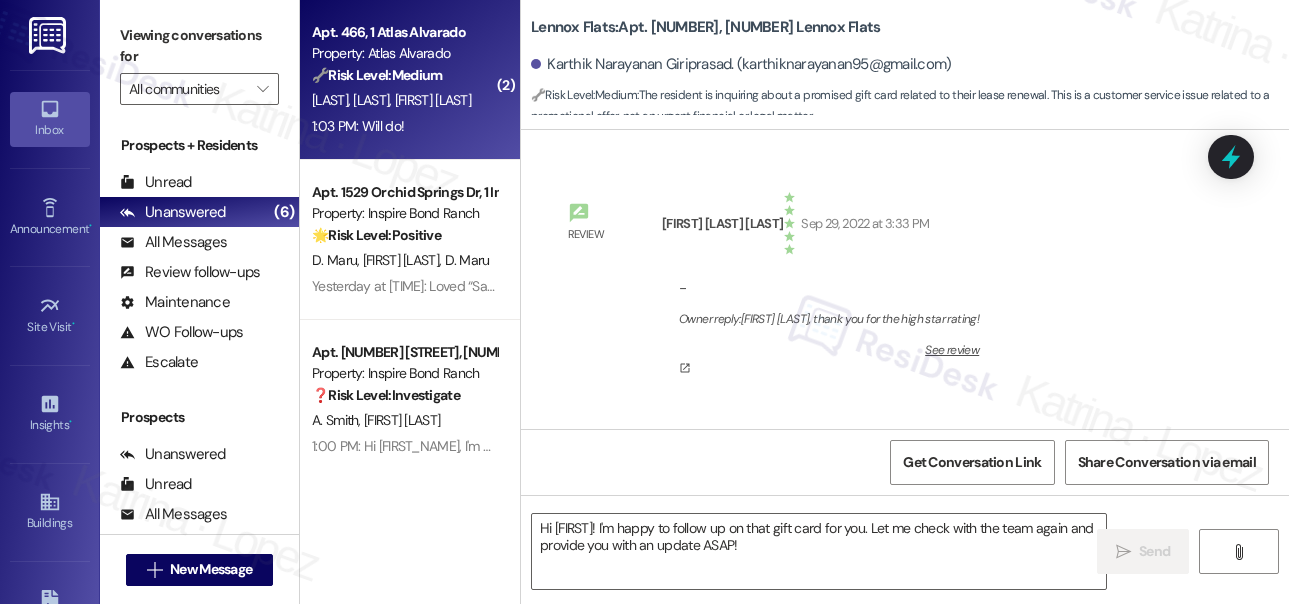 scroll, scrollTop: 0, scrollLeft: 0, axis: both 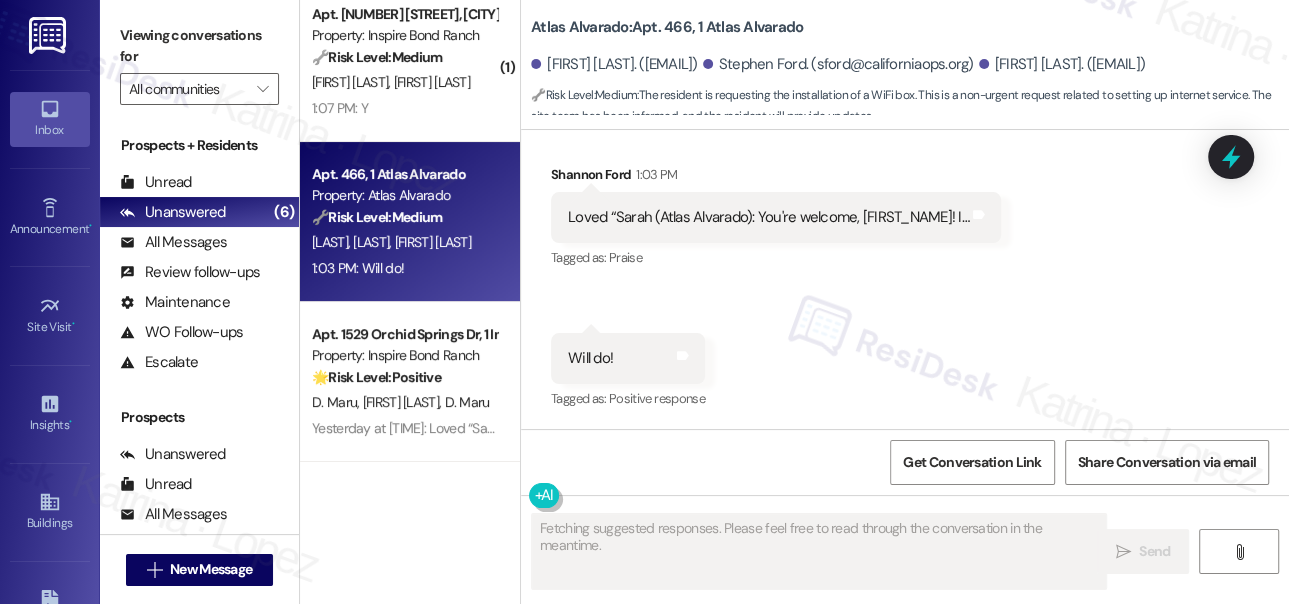 click on "Loved “Sarah (Atlas Alvarado): You're welcome, [FIRST_NAME]! I…" at bounding box center [768, 217] 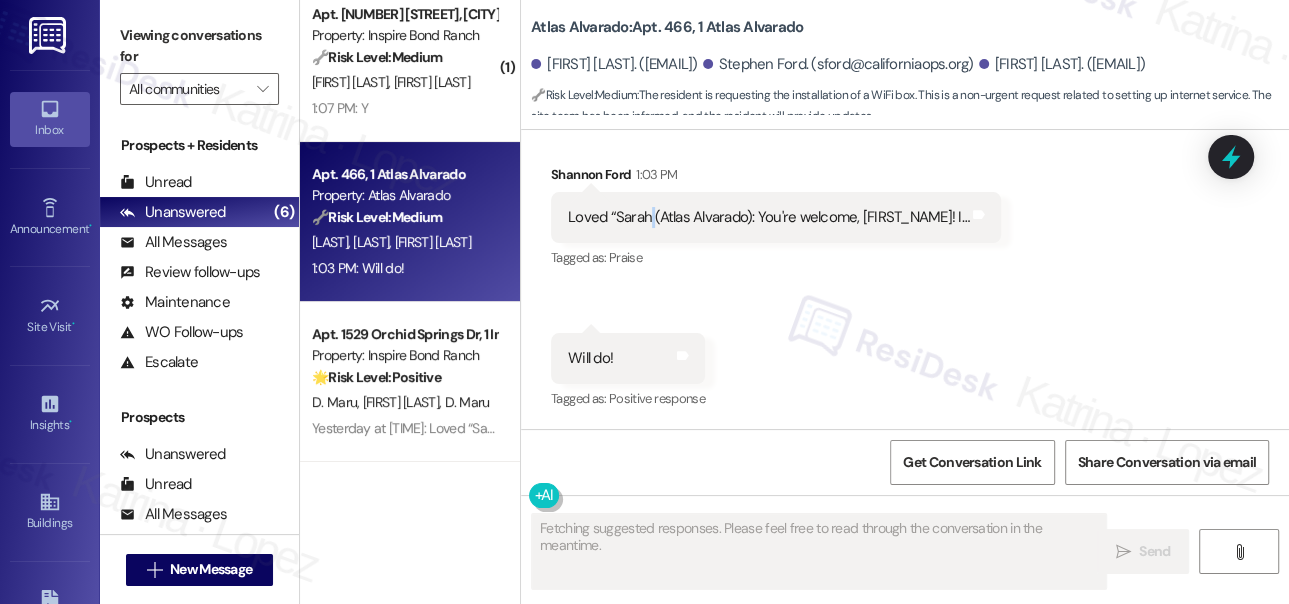 click on "Loved “Sarah (Atlas Alvarado): You're welcome, [FIRST_NAME]! I…" at bounding box center [768, 217] 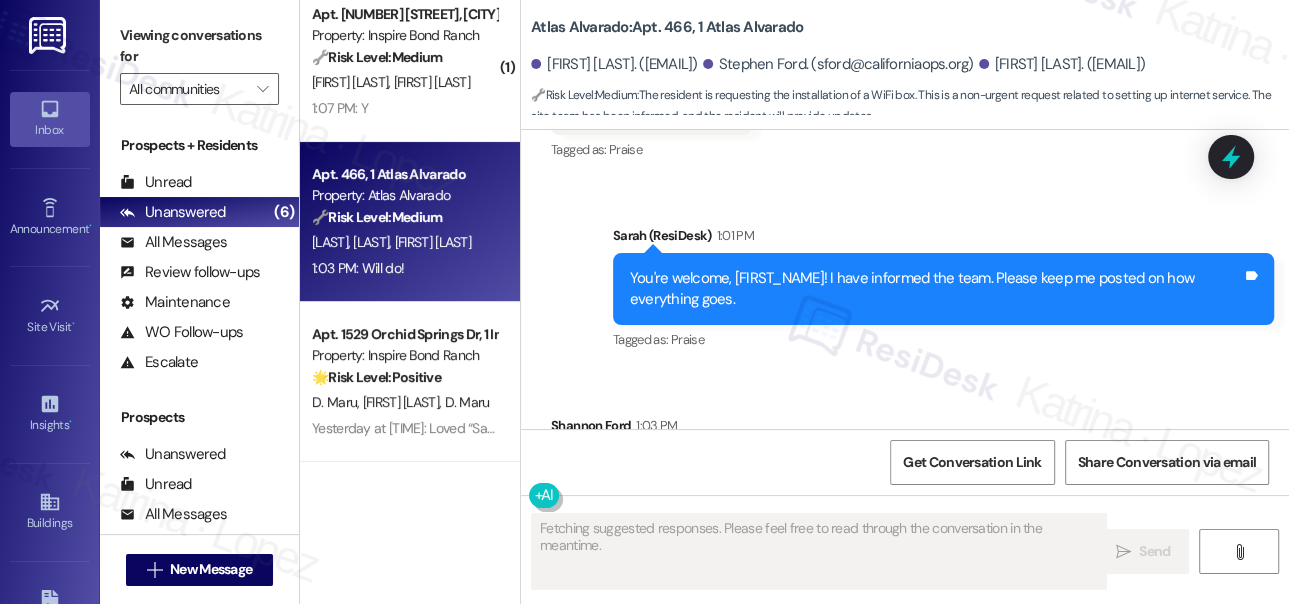 scroll, scrollTop: 1681, scrollLeft: 0, axis: vertical 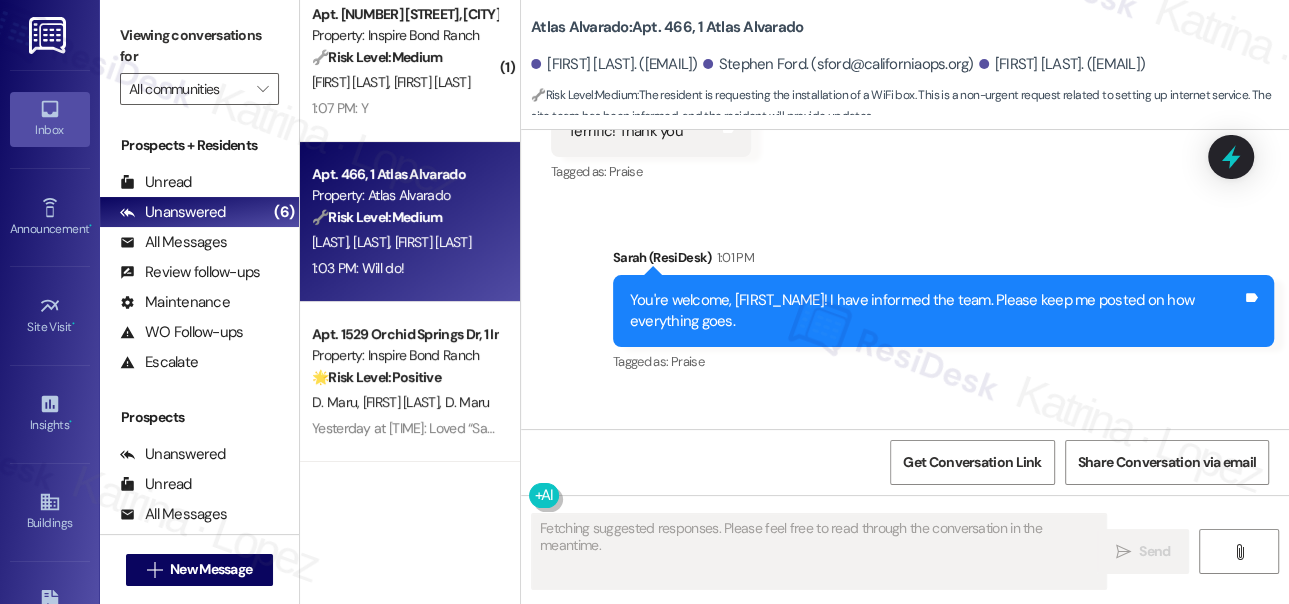 click on "You're welcome, [FIRST_NAME]! I have informed the team. Please keep me posted on how everything goes." at bounding box center [936, 311] 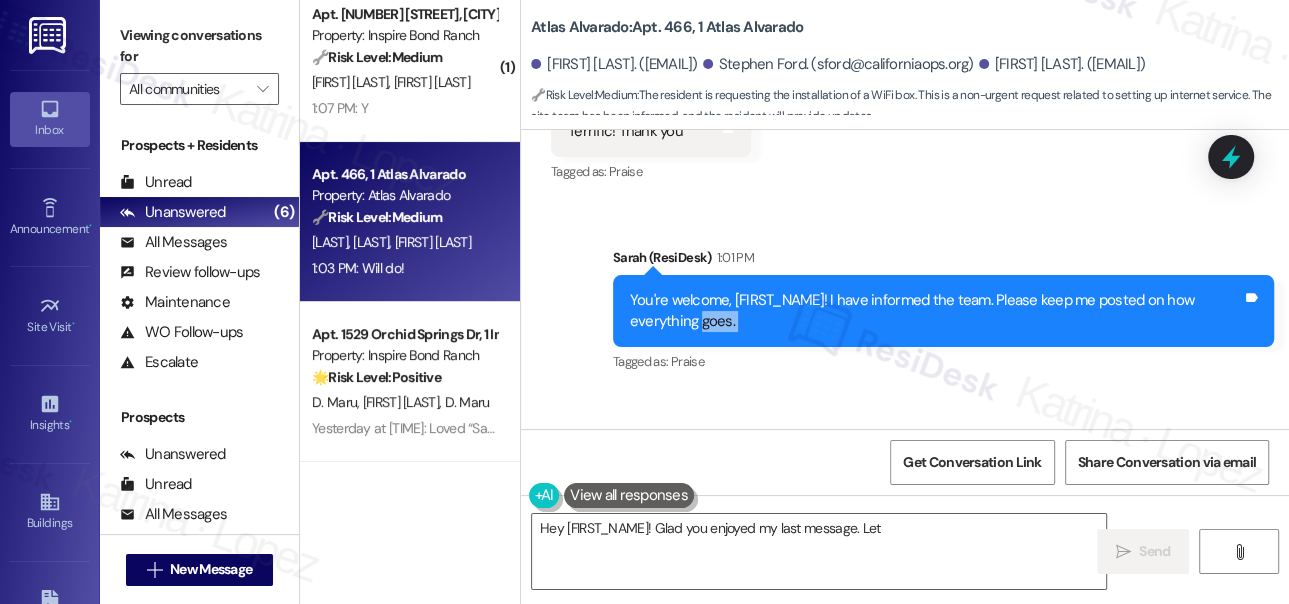 click on "You're welcome, [FIRST_NAME]! I have informed the team. Please keep me posted on how everything goes." at bounding box center [936, 311] 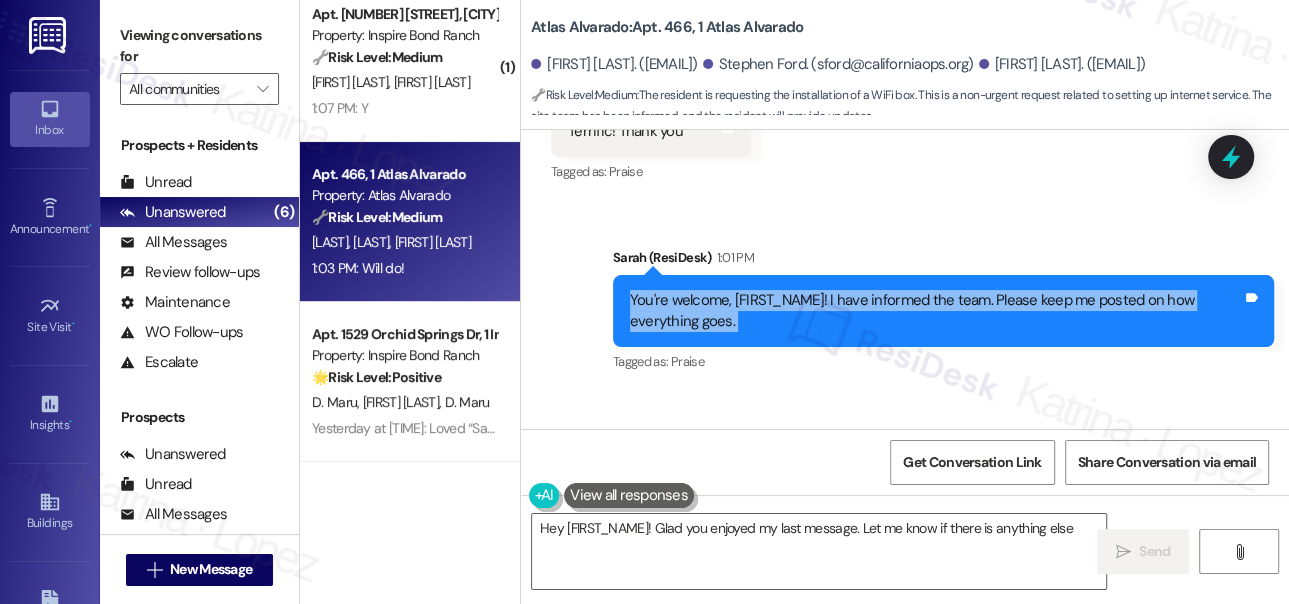 click on "You're welcome, [FIRST_NAME]! I have informed the team. Please keep me posted on how everything goes." at bounding box center [936, 311] 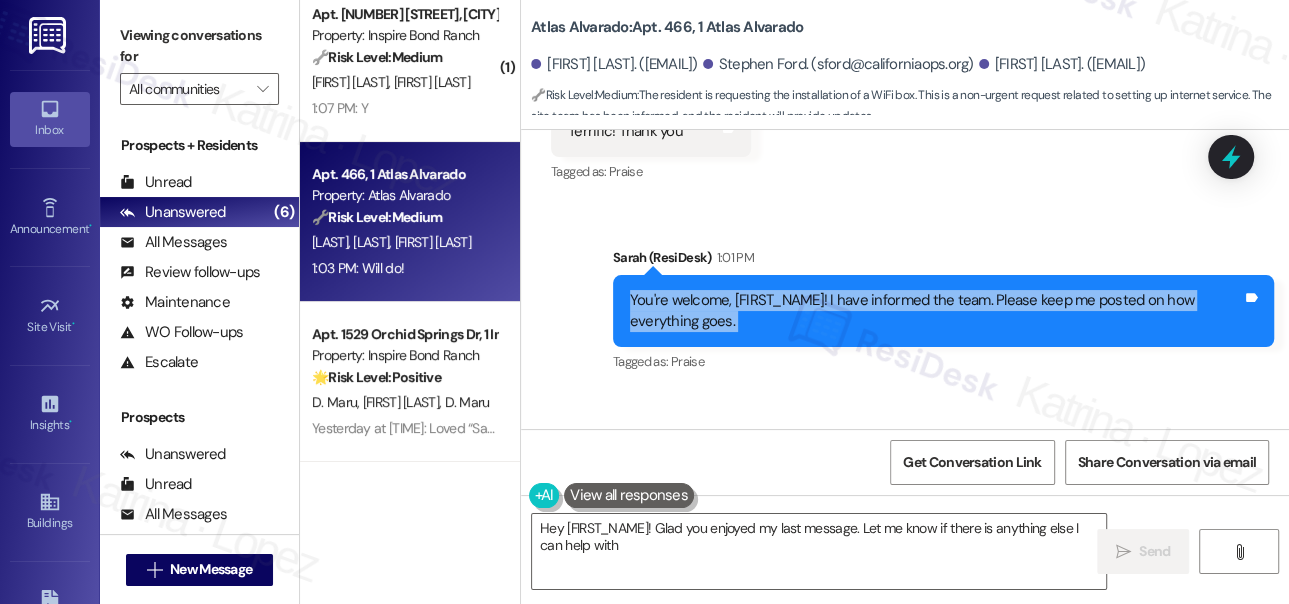 type on "Hey [FIRST]! Glad you enjoyed my last message. Let me know if there is anything else I can help with!" 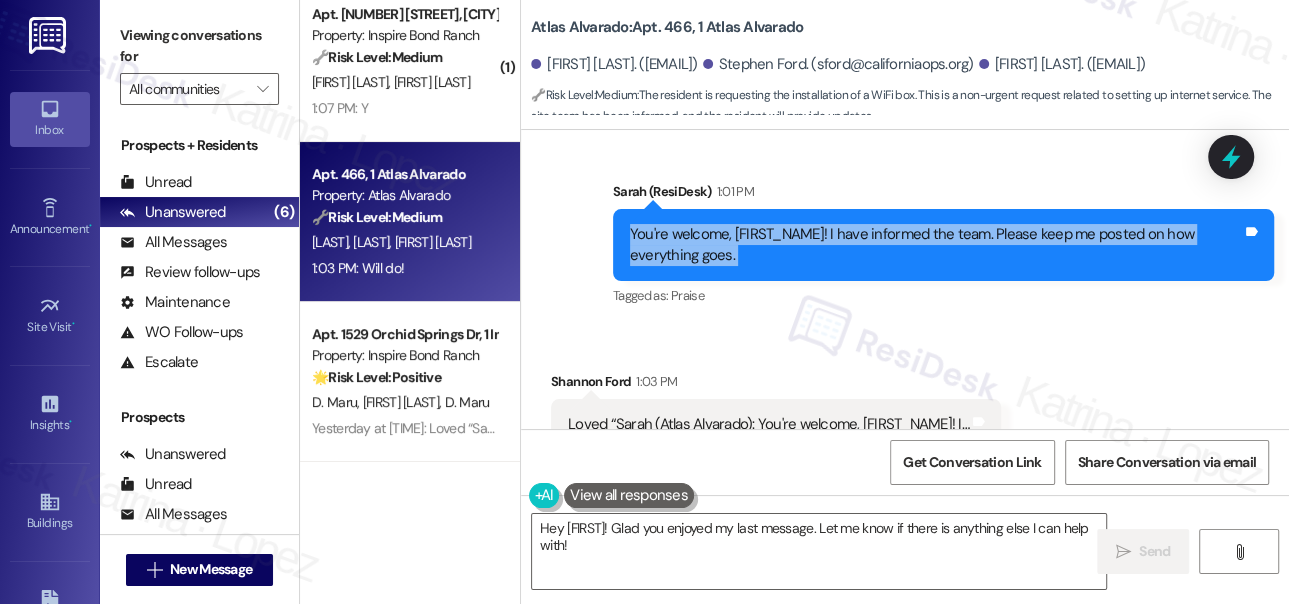 scroll, scrollTop: 1954, scrollLeft: 0, axis: vertical 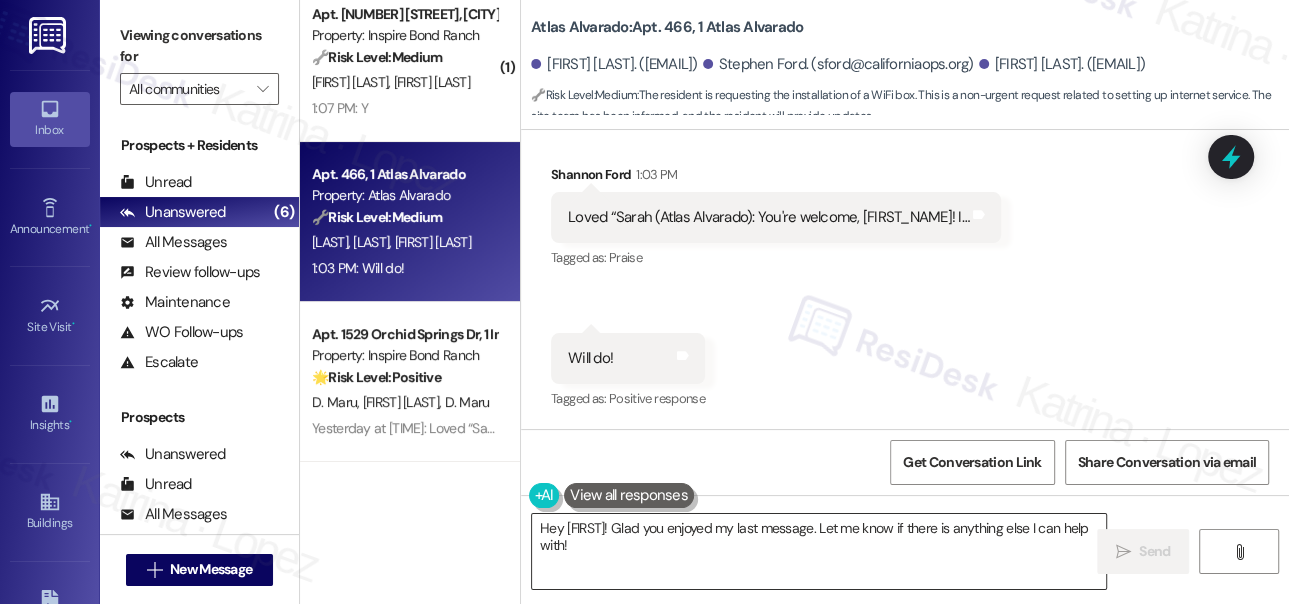 click on "Hey [FIRST]! Glad you enjoyed my last message. Let me know if there is anything else I can help with!" at bounding box center [819, 551] 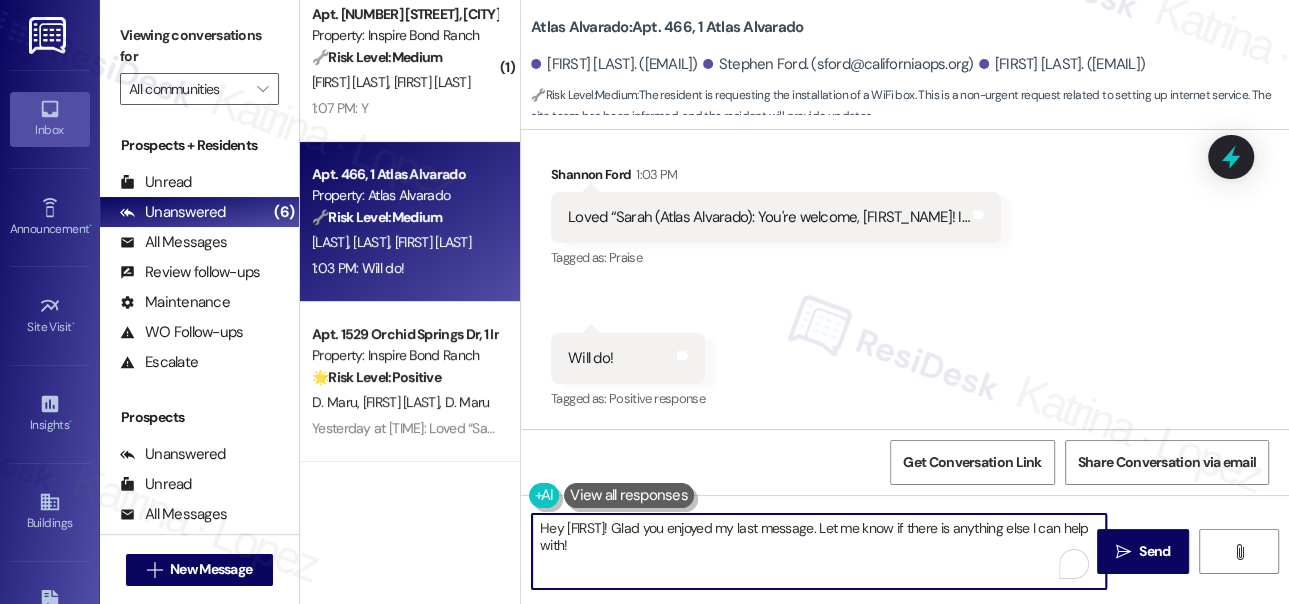 click on "Hey [FIRST]! Glad you enjoyed my last message. Let me know if there is anything else I can help with!" at bounding box center (819, 551) 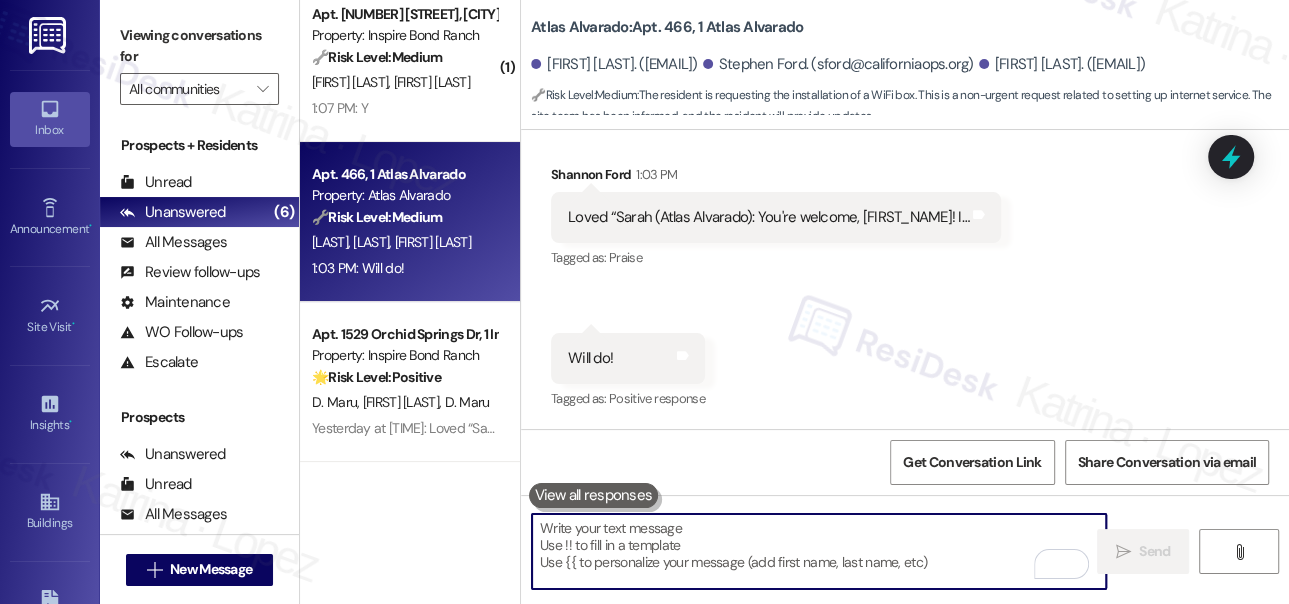 scroll, scrollTop: 4, scrollLeft: 0, axis: vertical 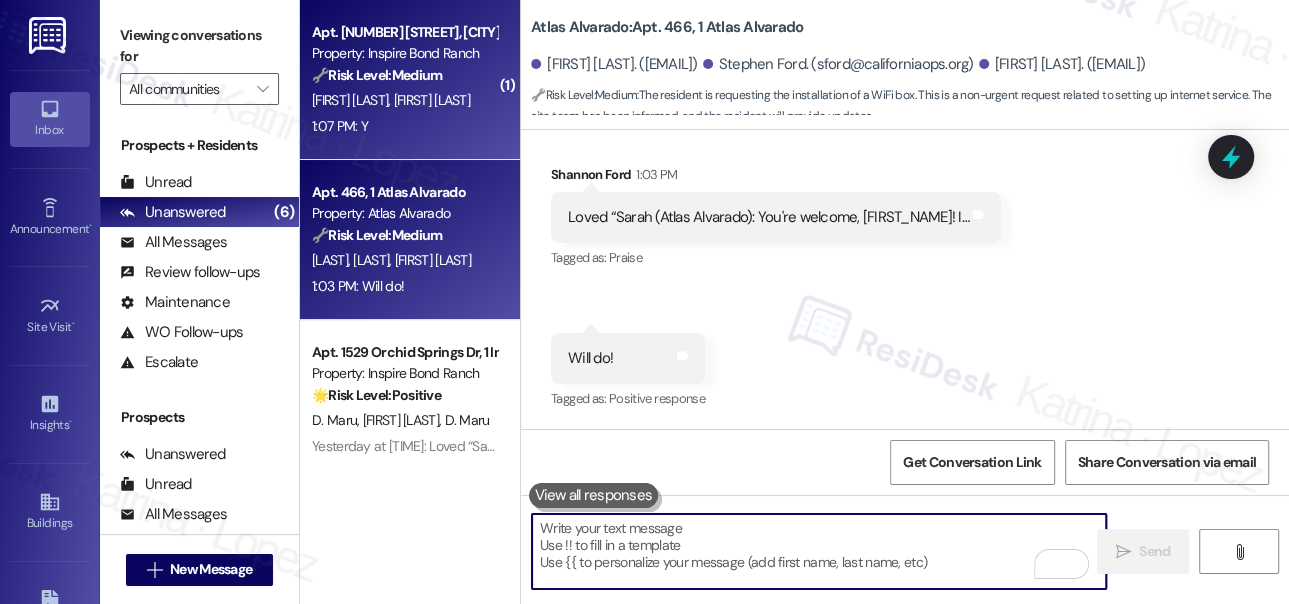 type 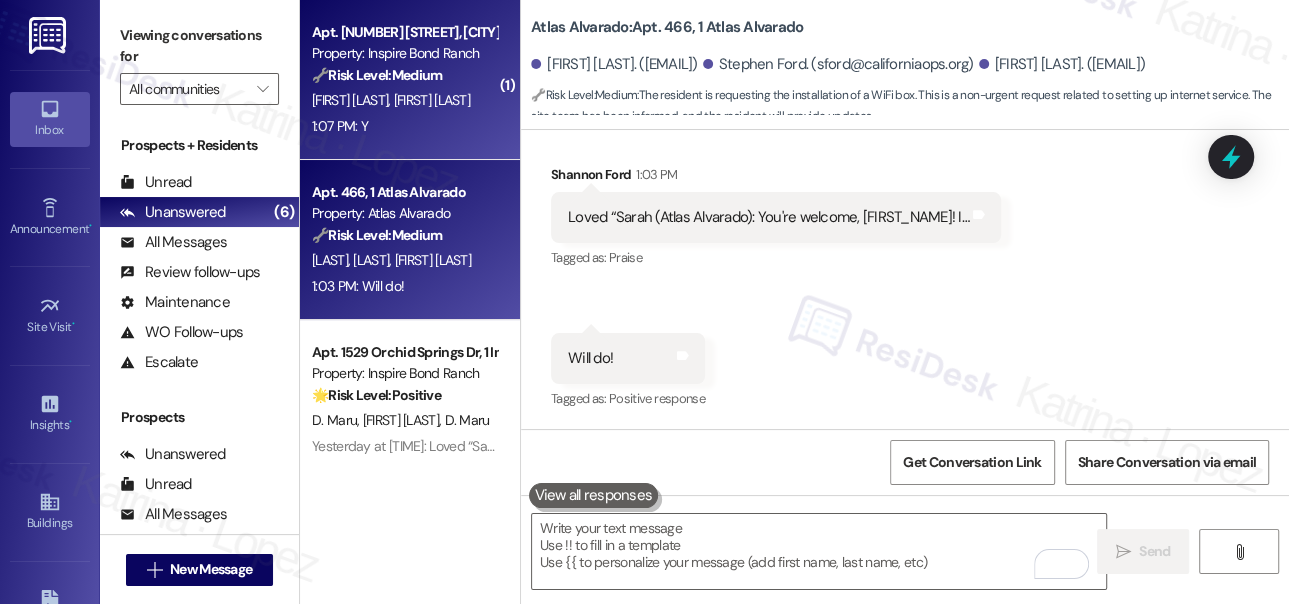 click on "1:07 PM: Y  1:07 PM: Y" at bounding box center [404, 126] 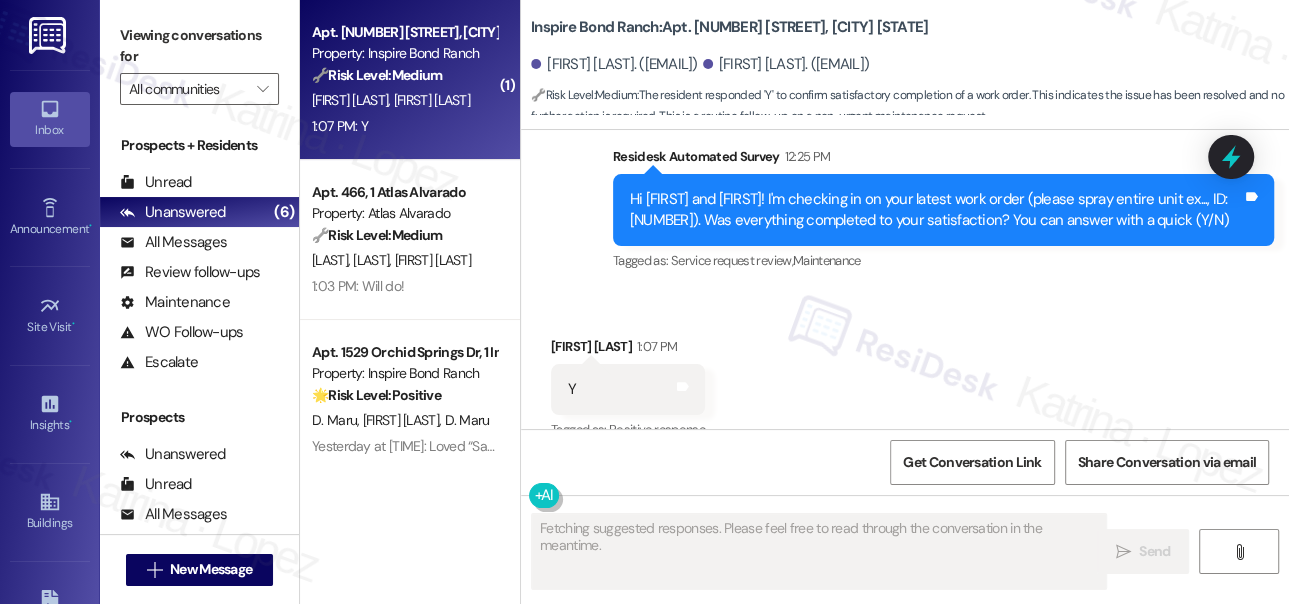 scroll, scrollTop: 1140, scrollLeft: 0, axis: vertical 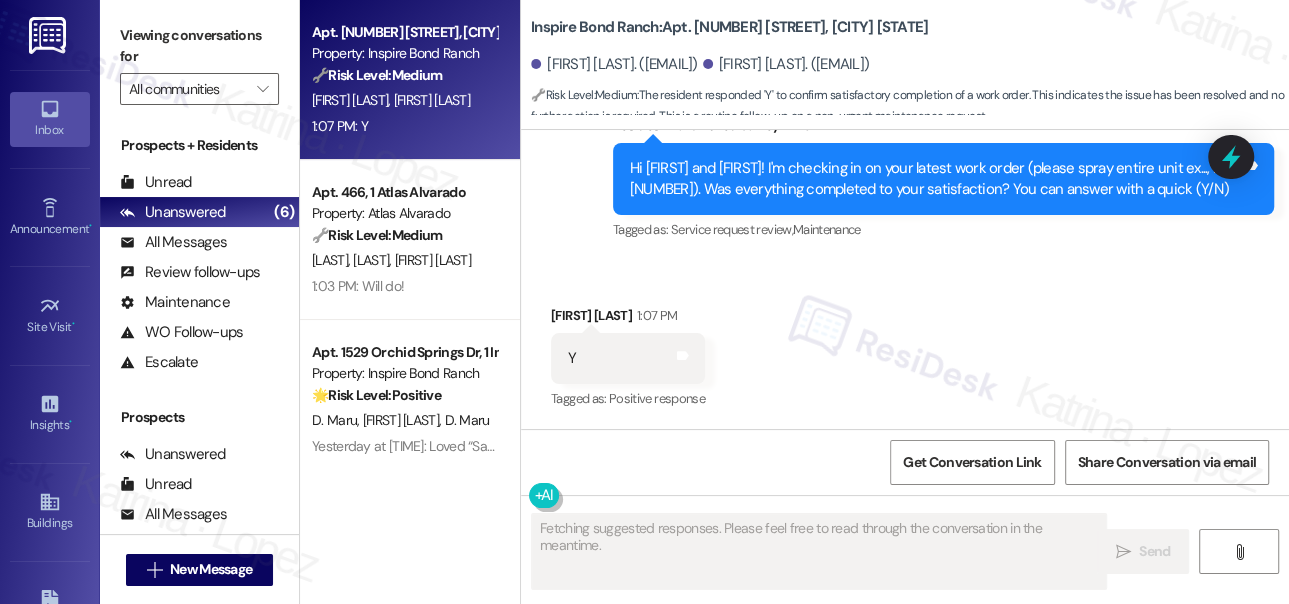 click on "Hi [FIRST] and [FIRST]! I'm checking in on your latest work order (please spray entire unit ex..., ID: [NUMBER]). Was everything completed to your satisfaction? You can answer with a quick (Y/N)" at bounding box center [936, 179] 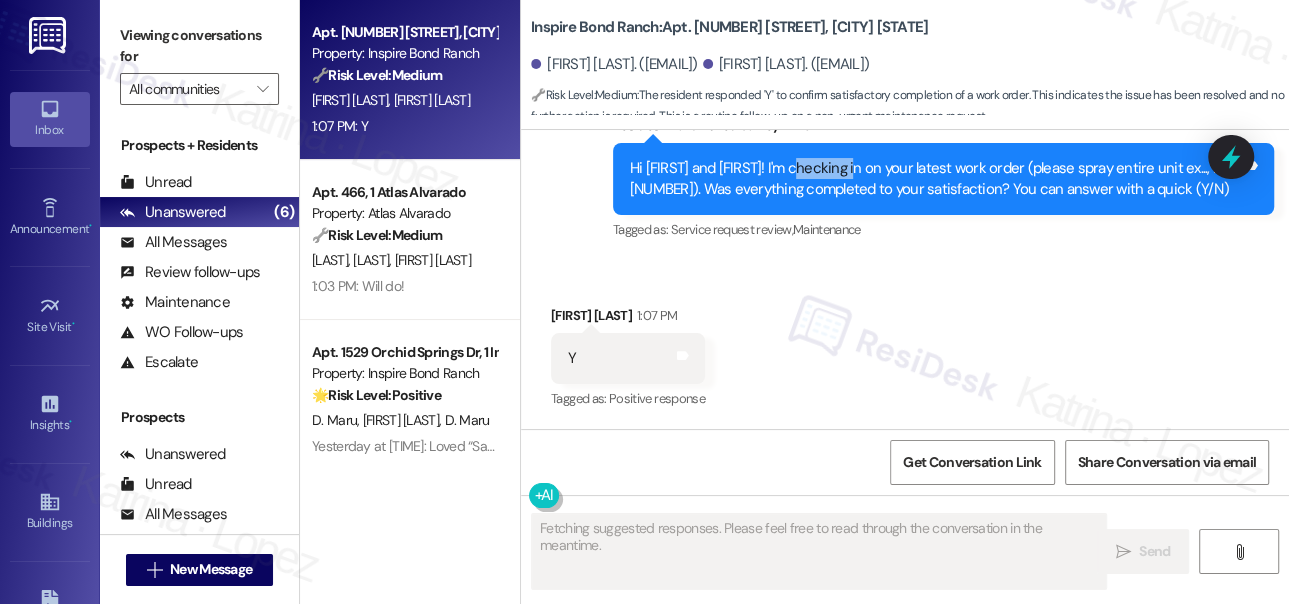 click on "Hi [FIRST] and [FIRST]! I'm checking in on your latest work order (please spray entire unit ex..., ID: [NUMBER]). Was everything completed to your satisfaction? You can answer with a quick (Y/N)" at bounding box center [936, 179] 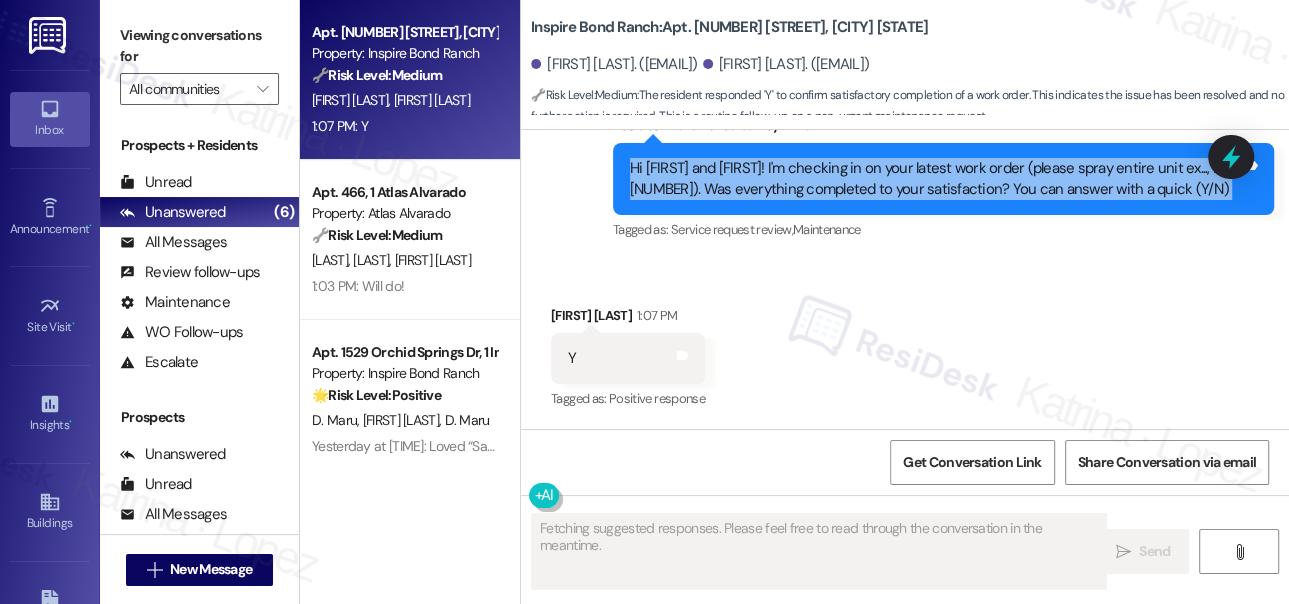 click on "Hi [FIRST] and [FIRST]! I'm checking in on your latest work order (please spray entire unit ex..., ID: [NUMBER]). Was everything completed to your satisfaction? You can answer with a quick (Y/N)" at bounding box center [936, 179] 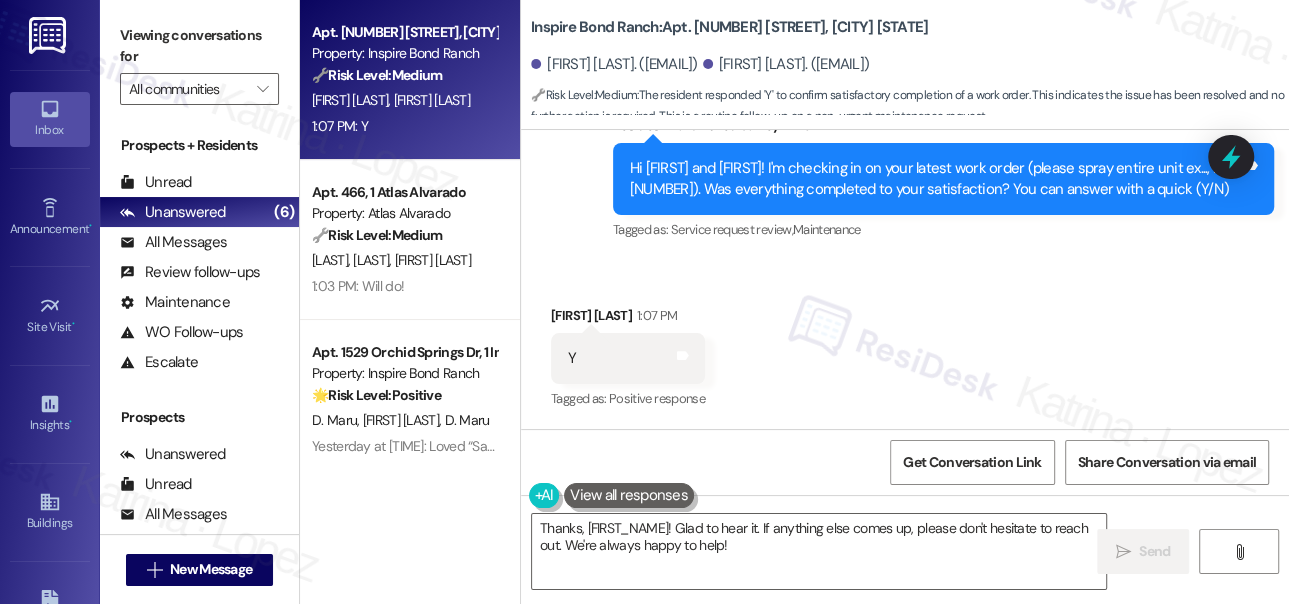 click on "Viewing conversations for" at bounding box center (199, 46) 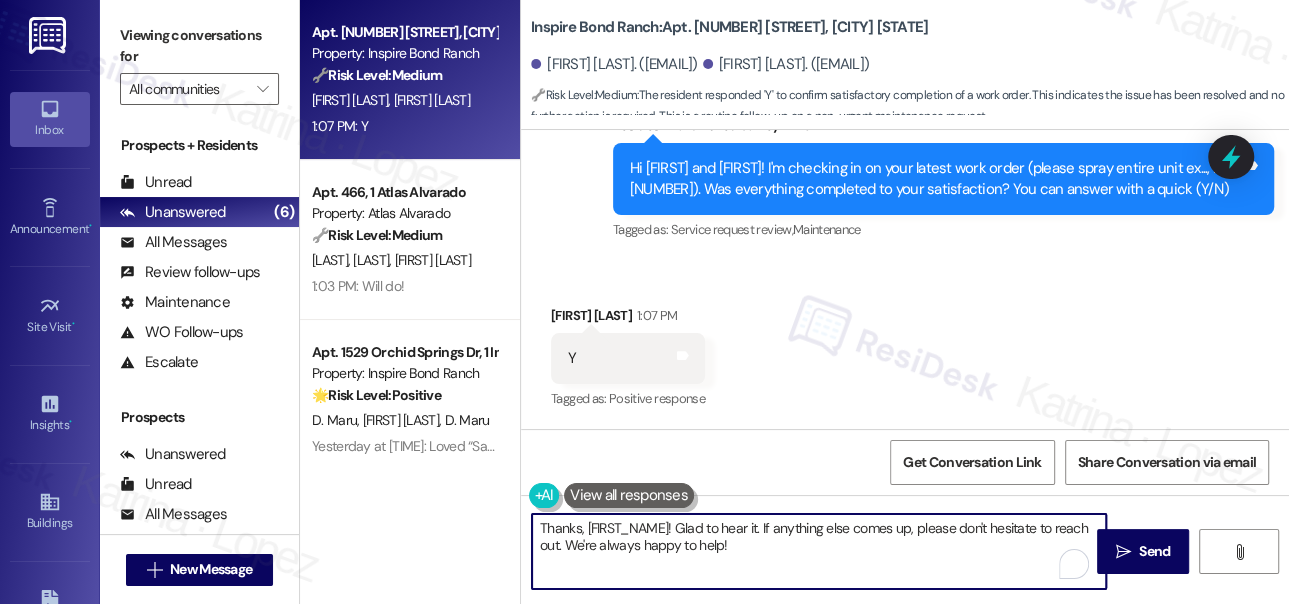 drag, startPoint x: 772, startPoint y: 533, endPoint x: 681, endPoint y: 529, distance: 91.08787 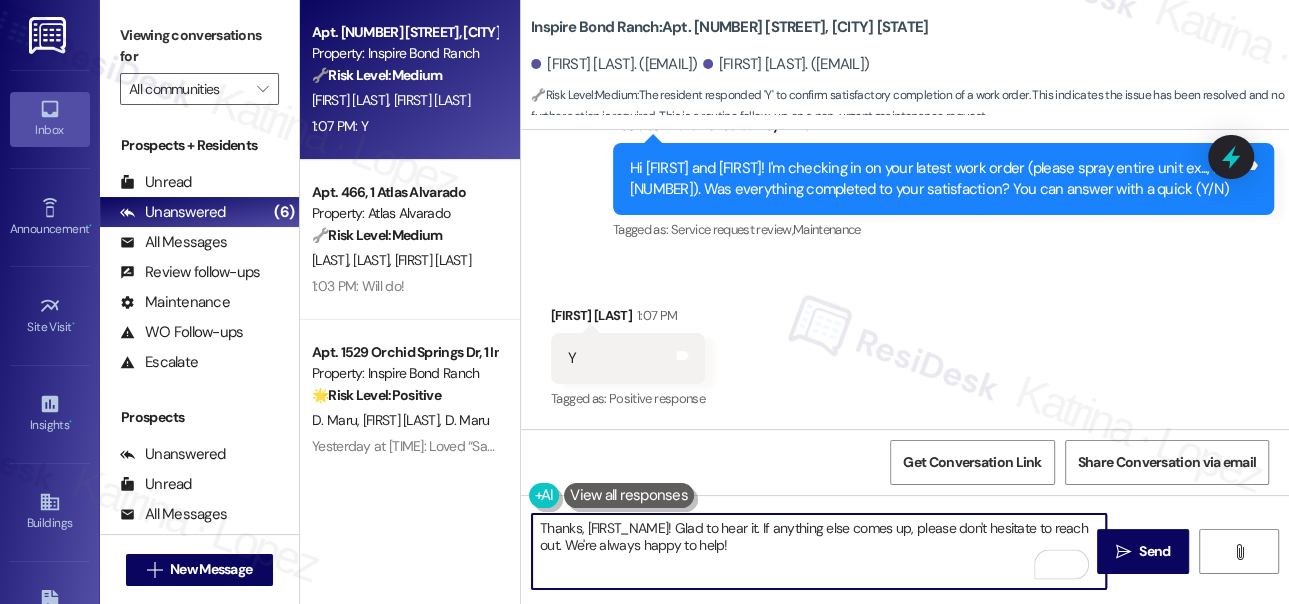 drag, startPoint x: 740, startPoint y: 545, endPoint x: 909, endPoint y: 525, distance: 170.17932 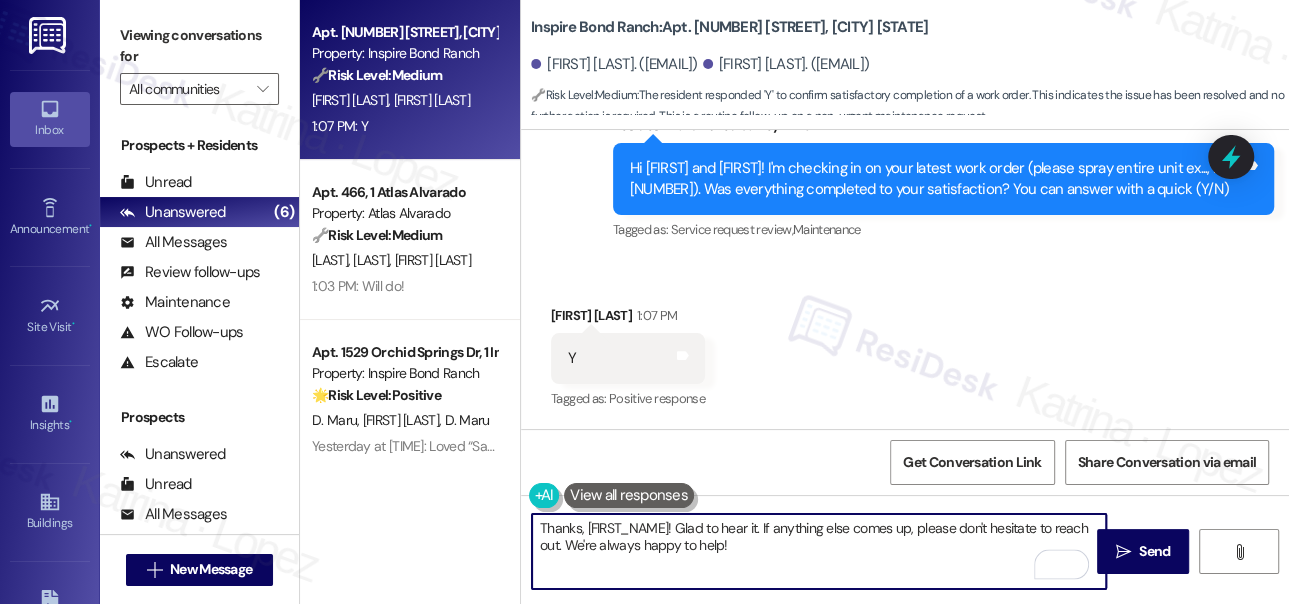 click on "Thanks, [FIRST_NAME]! Glad to hear it. If anything else comes up, please don't hesitate to reach out. We're always happy to help!" at bounding box center (819, 551) 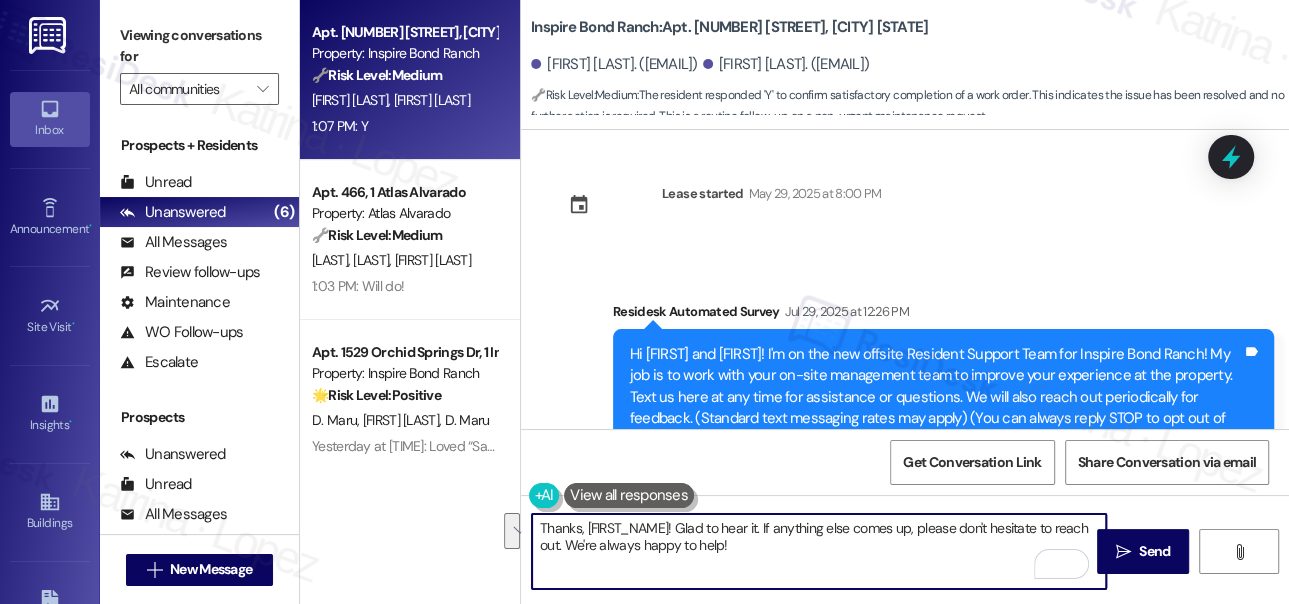 scroll, scrollTop: 0, scrollLeft: 0, axis: both 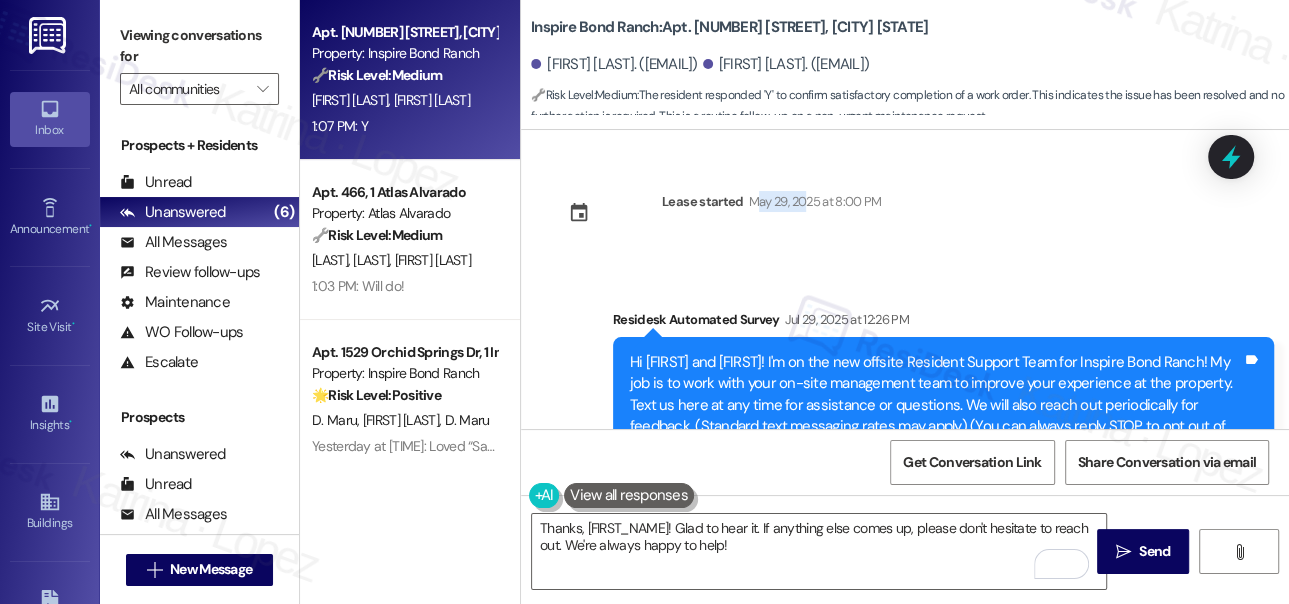 drag, startPoint x: 752, startPoint y: 202, endPoint x: 802, endPoint y: 202, distance: 50 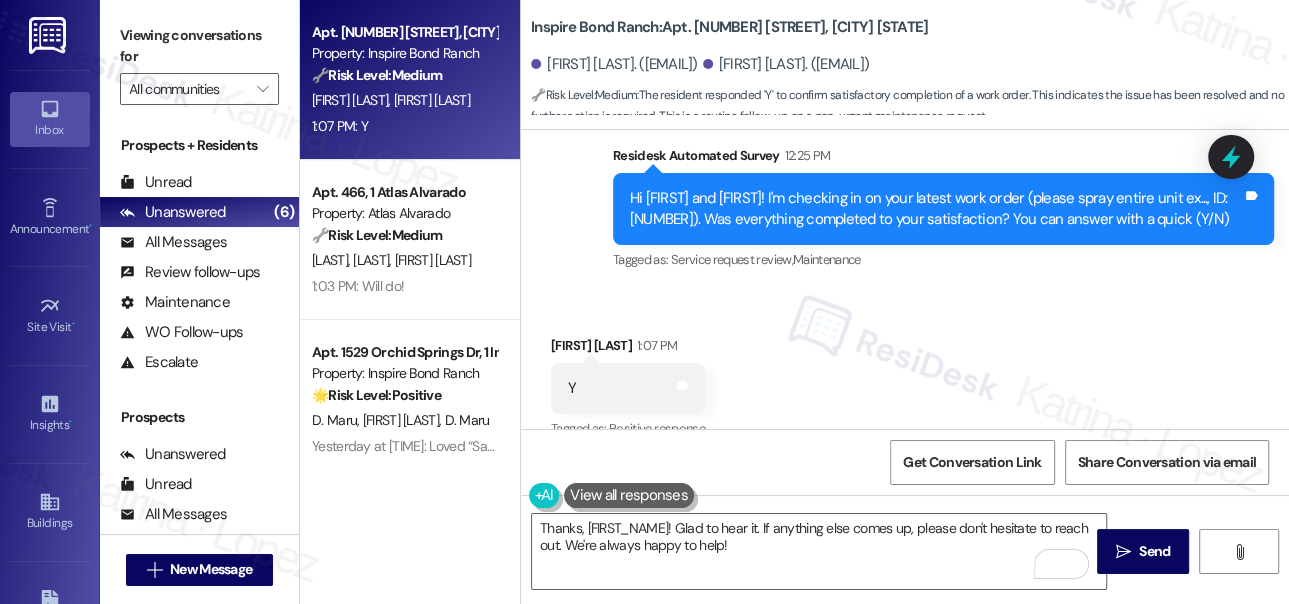 scroll, scrollTop: 1141, scrollLeft: 0, axis: vertical 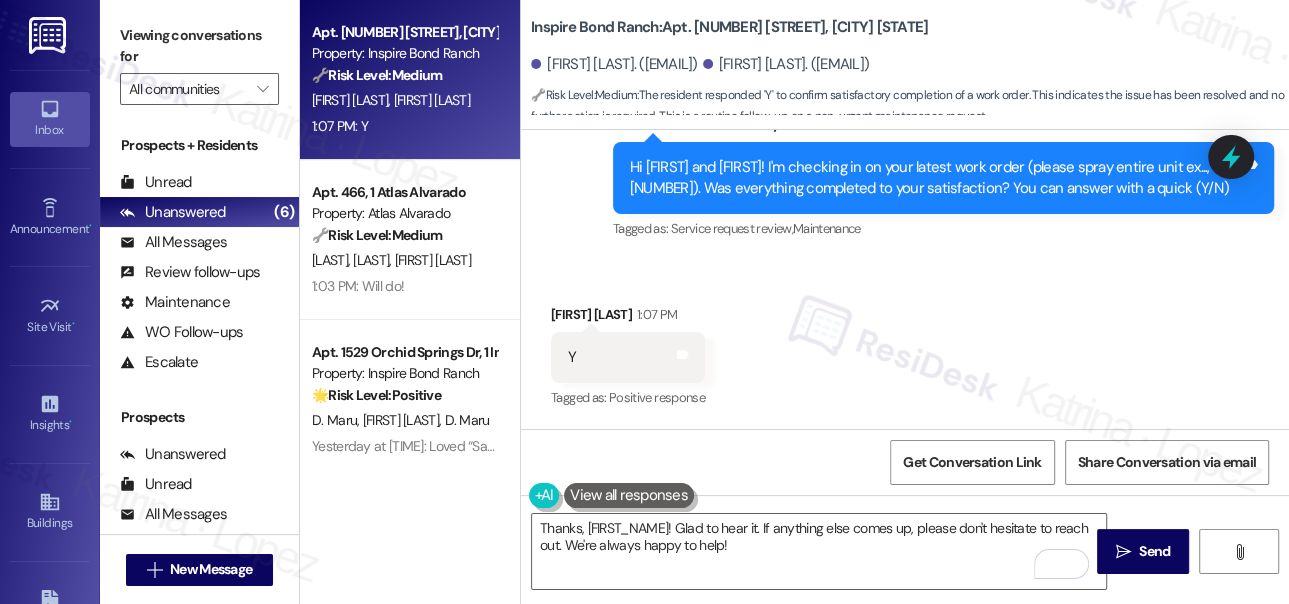 click on "[FIRST] [LAST]. ([EMAIL])" at bounding box center (786, 64) 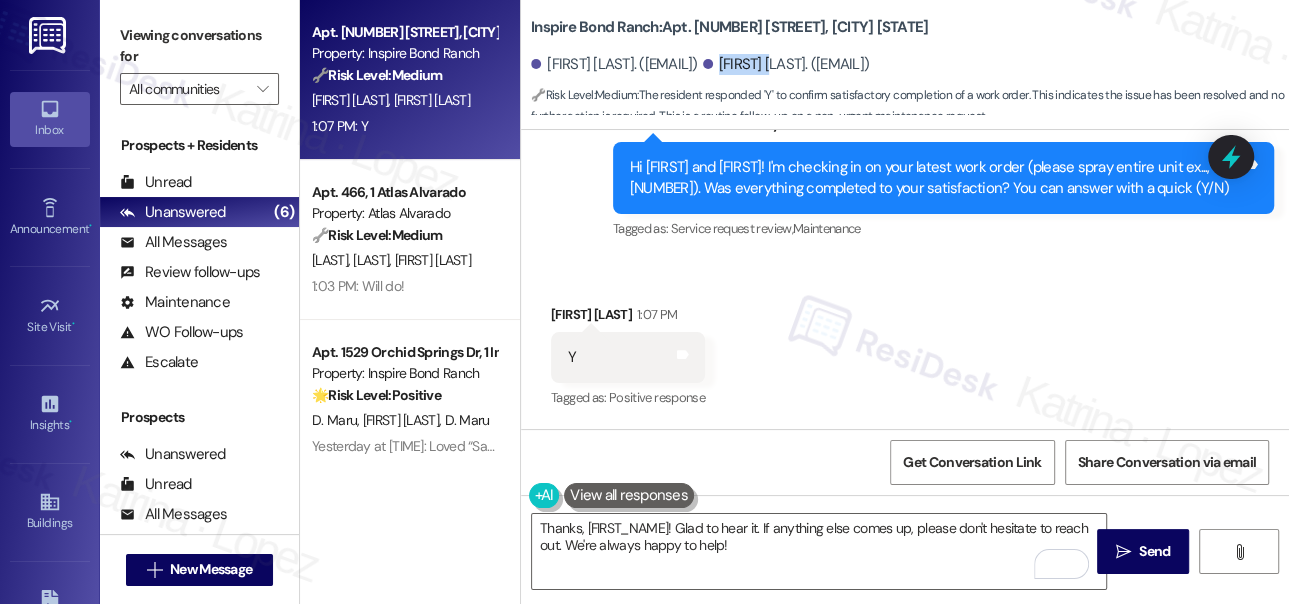 click on "[FIRST] [LAST]. ([EMAIL])" at bounding box center [786, 64] 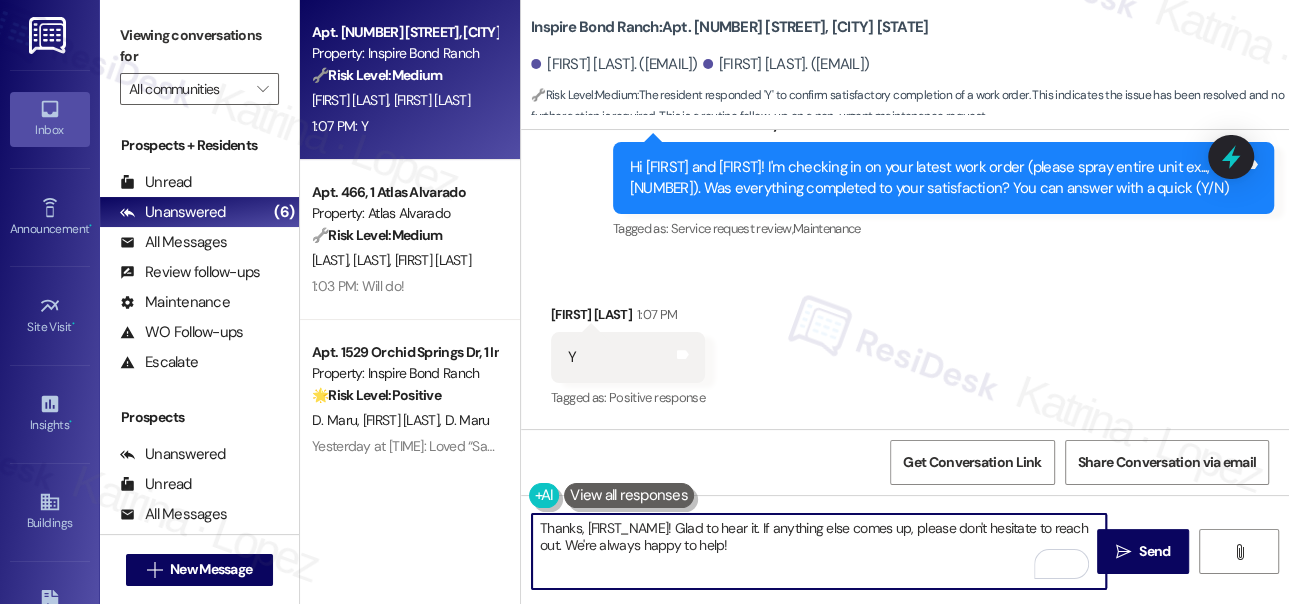drag, startPoint x: 586, startPoint y: 518, endPoint x: 684, endPoint y: 513, distance: 98.12747 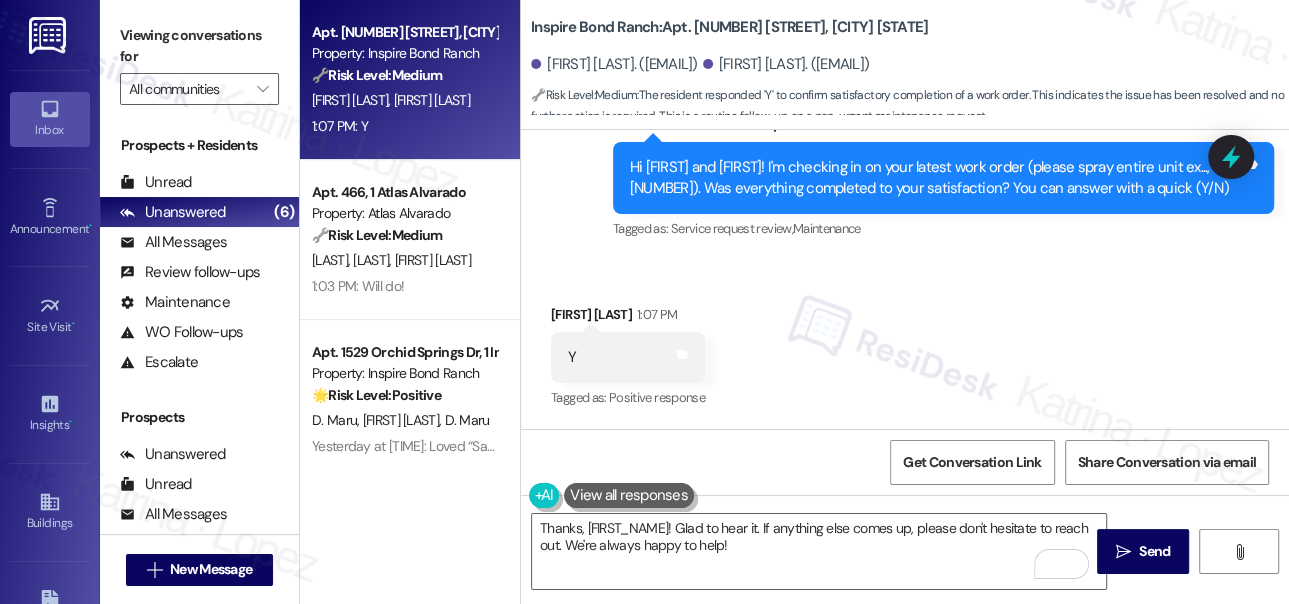 click on "Viewing conversations for All communities " at bounding box center (199, 62) 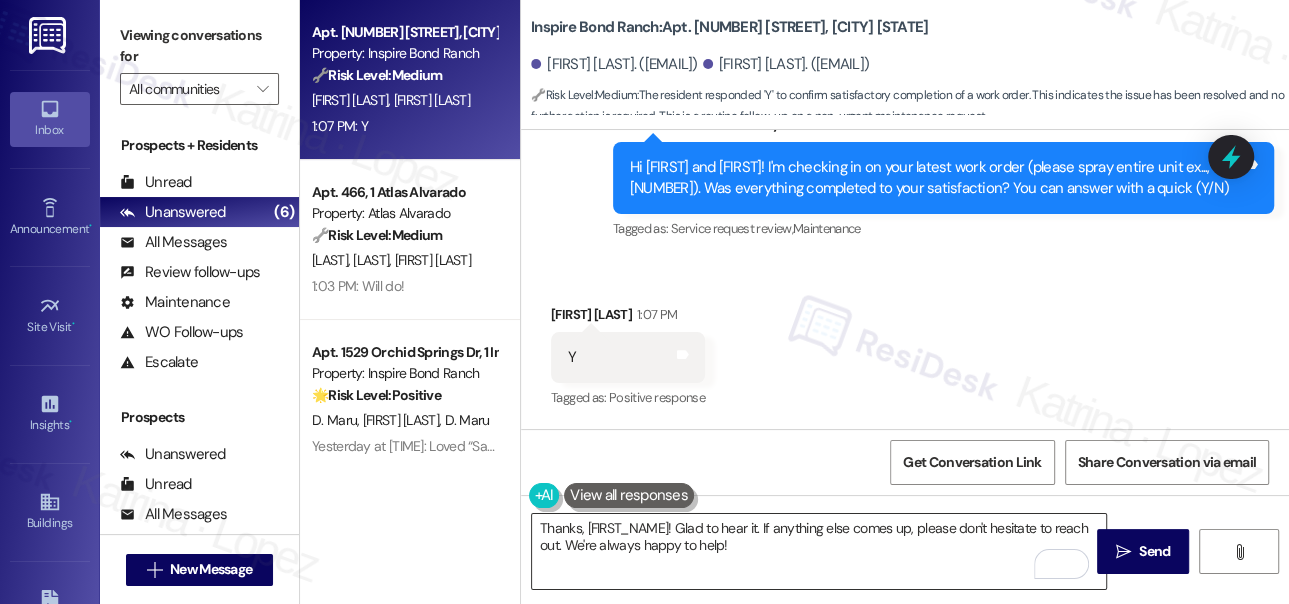 click on "Thanks, [FIRST_NAME]! Glad to hear it. If anything else comes up, please don't hesitate to reach out. We're always happy to help!" at bounding box center (819, 551) 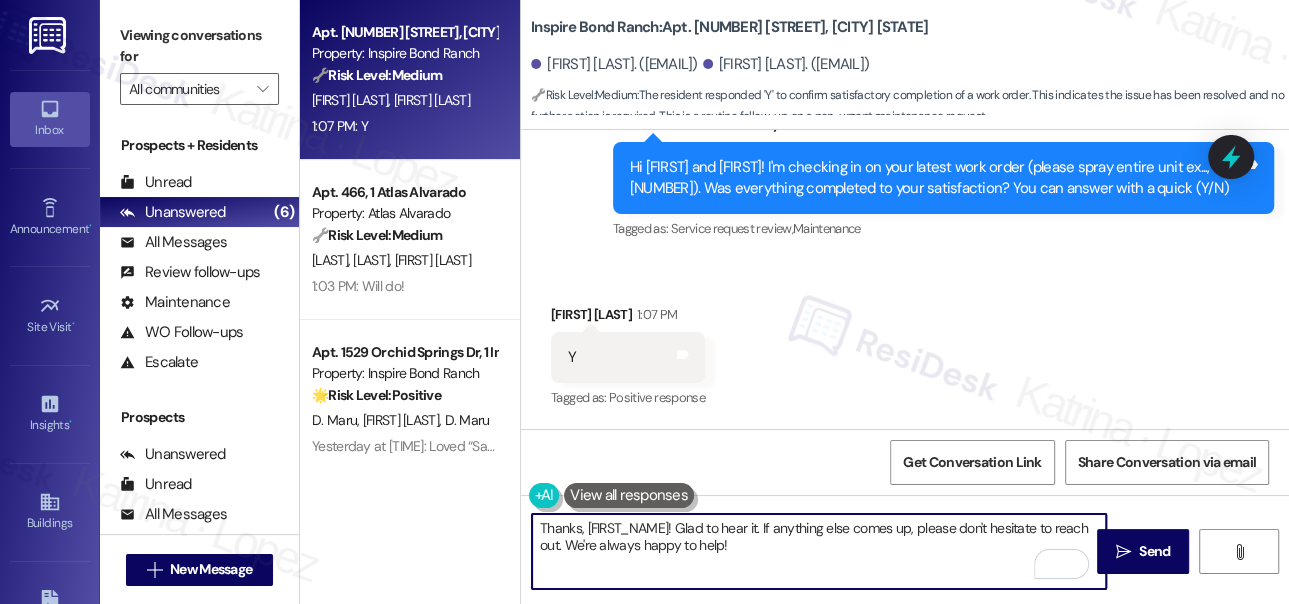 paste on "Hi {{first_name}}! I'm glad to hear that the latest work order was completed to your satisfaction. Could I also take this chance to ask if has {{property}} lived up to your expectations?" 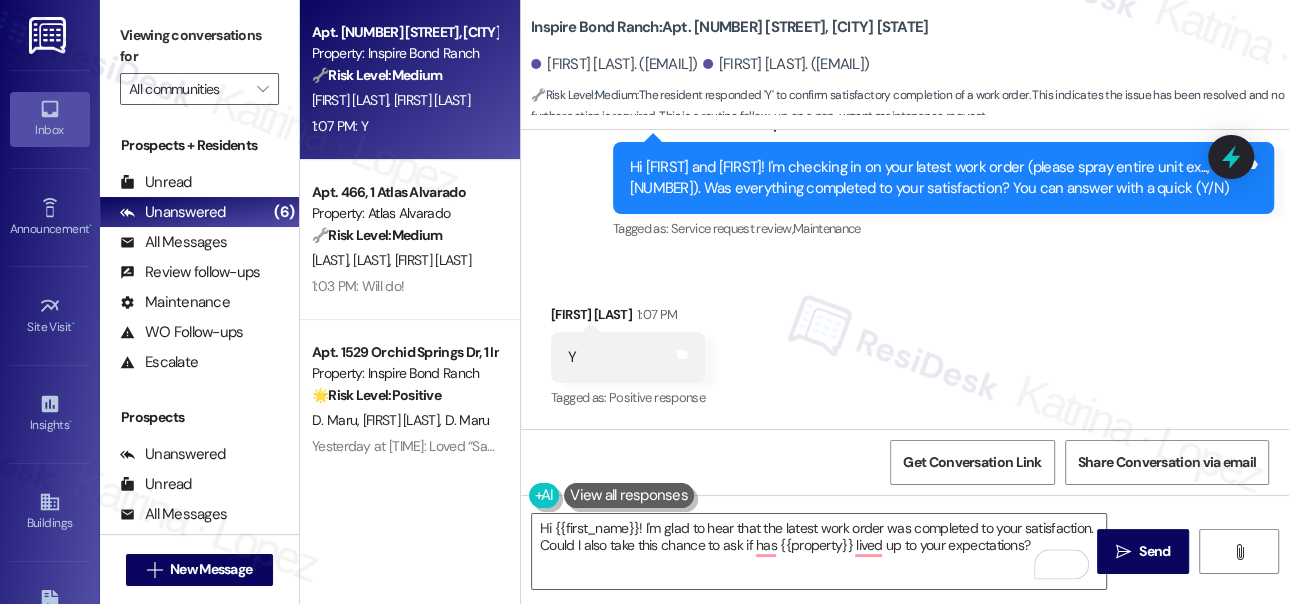 click on "[FIRST] [LAST] 1:07 PM" at bounding box center (628, 318) 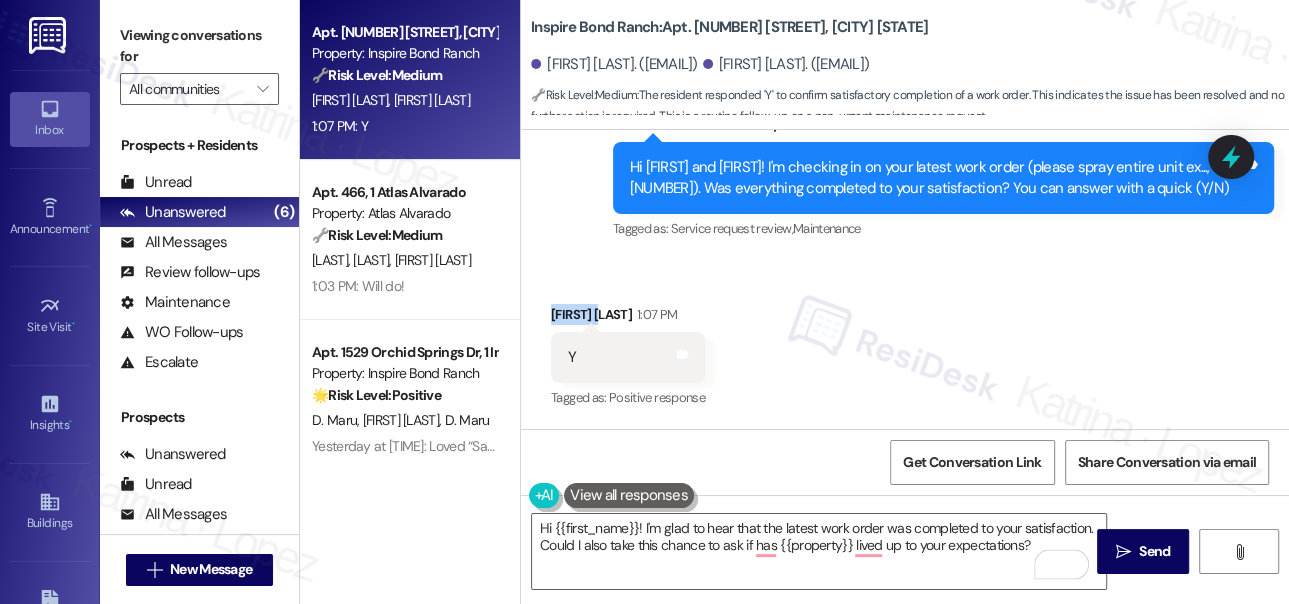 click on "[FIRST] [LAST] 1:07 PM" at bounding box center (628, 318) 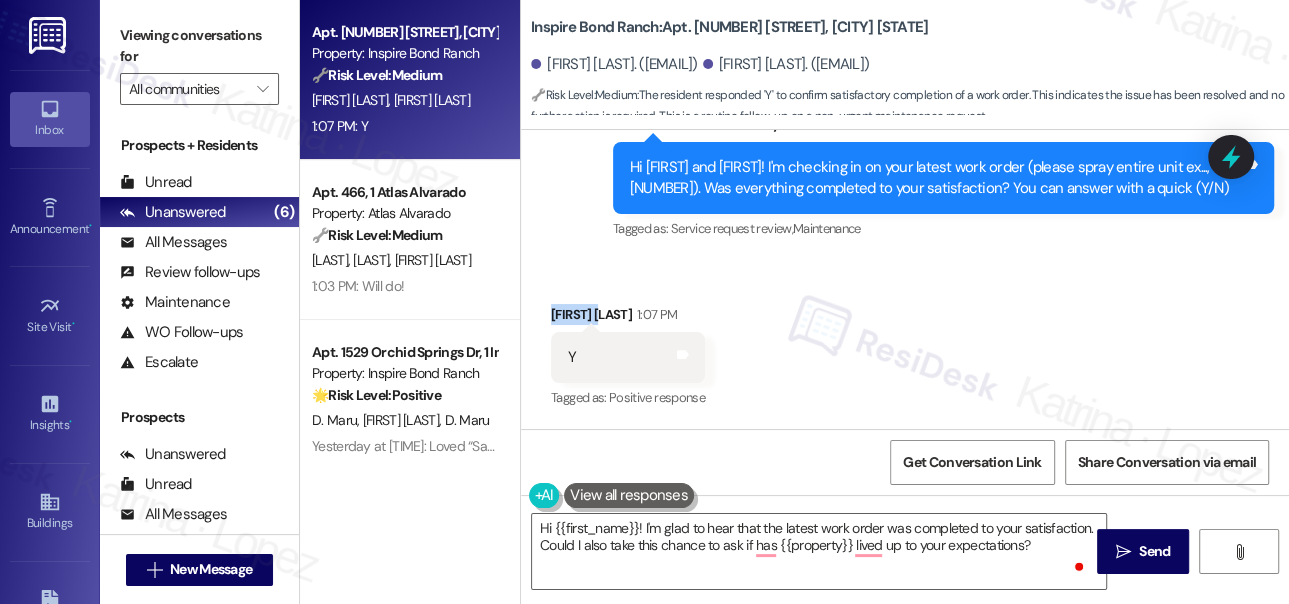 copy on "[FIRST]" 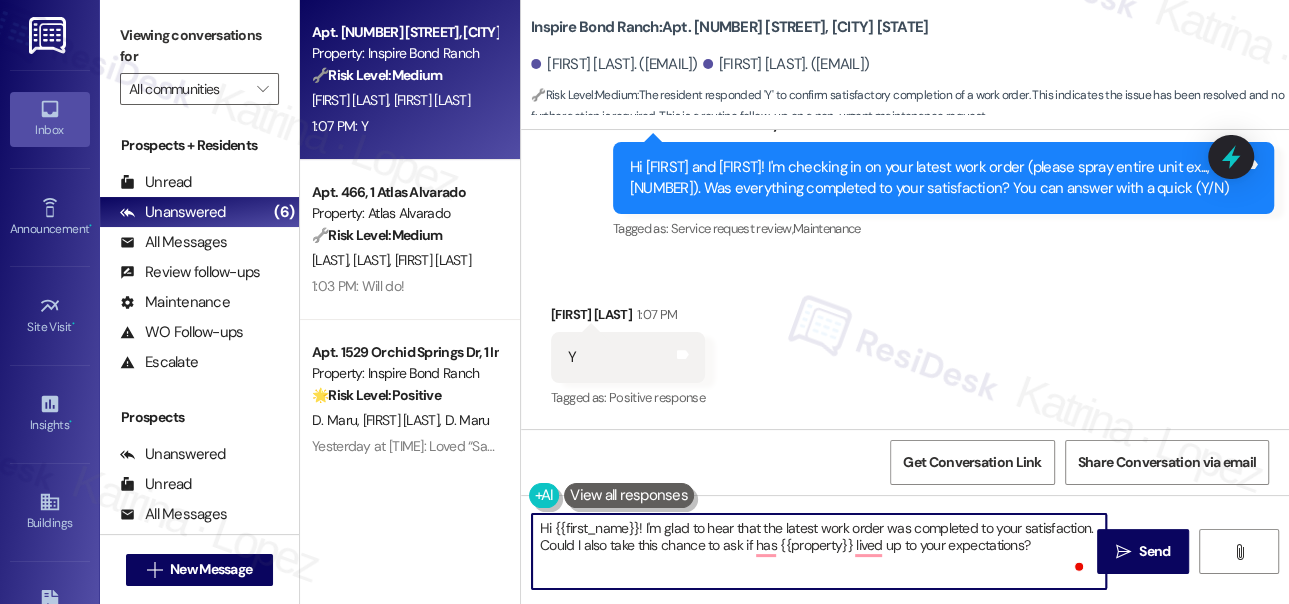 drag, startPoint x: 557, startPoint y: 521, endPoint x: 634, endPoint y: 513, distance: 77.41447 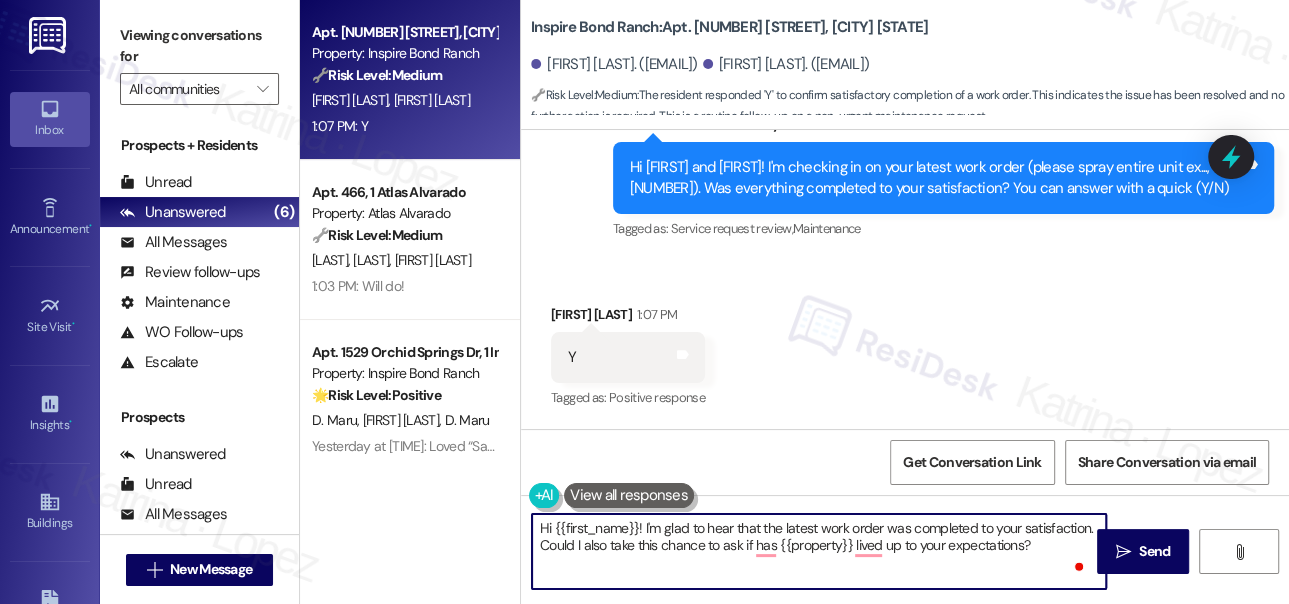click on "Hi {{first_name}}! I'm glad to hear that the latest work order was completed to your satisfaction. Could I also take this chance to ask if has {{property}} lived up to your expectations?" at bounding box center (819, 551) 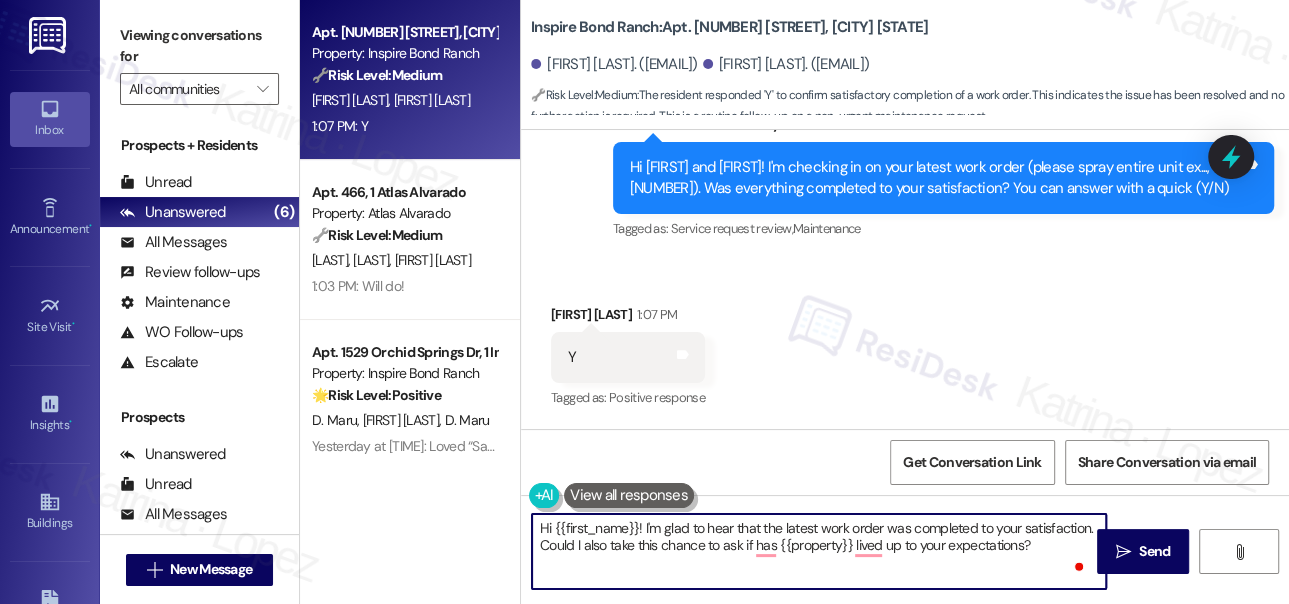paste on "[FIRST]" 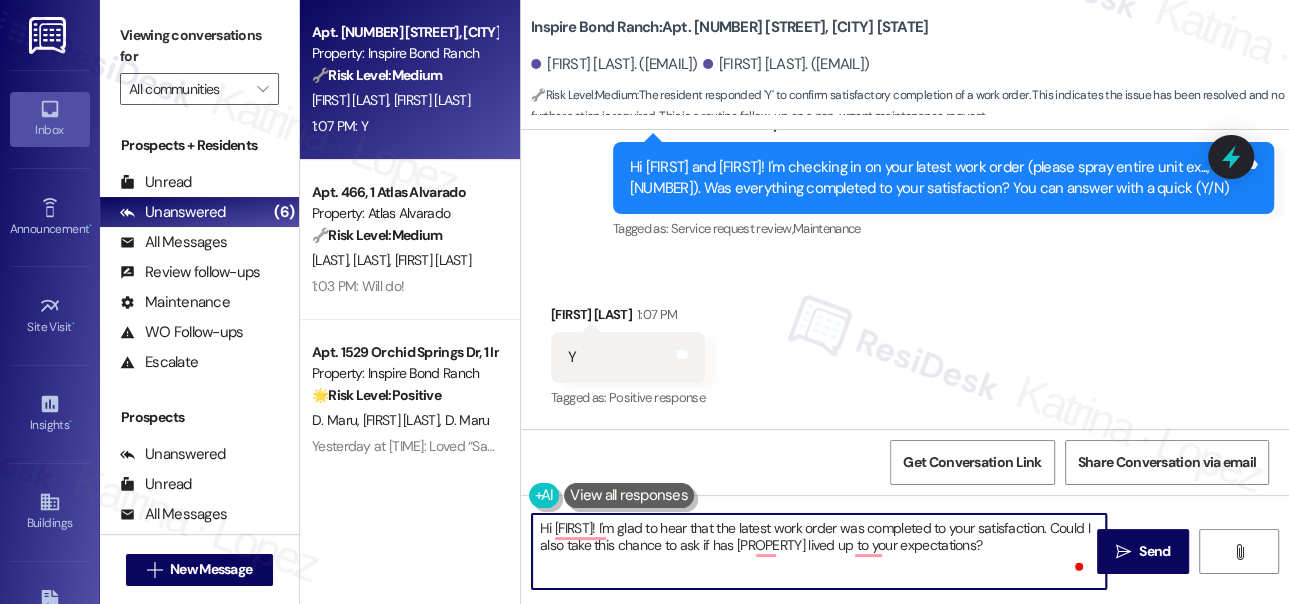 drag, startPoint x: 642, startPoint y: 546, endPoint x: 917, endPoint y: 545, distance: 275.00183 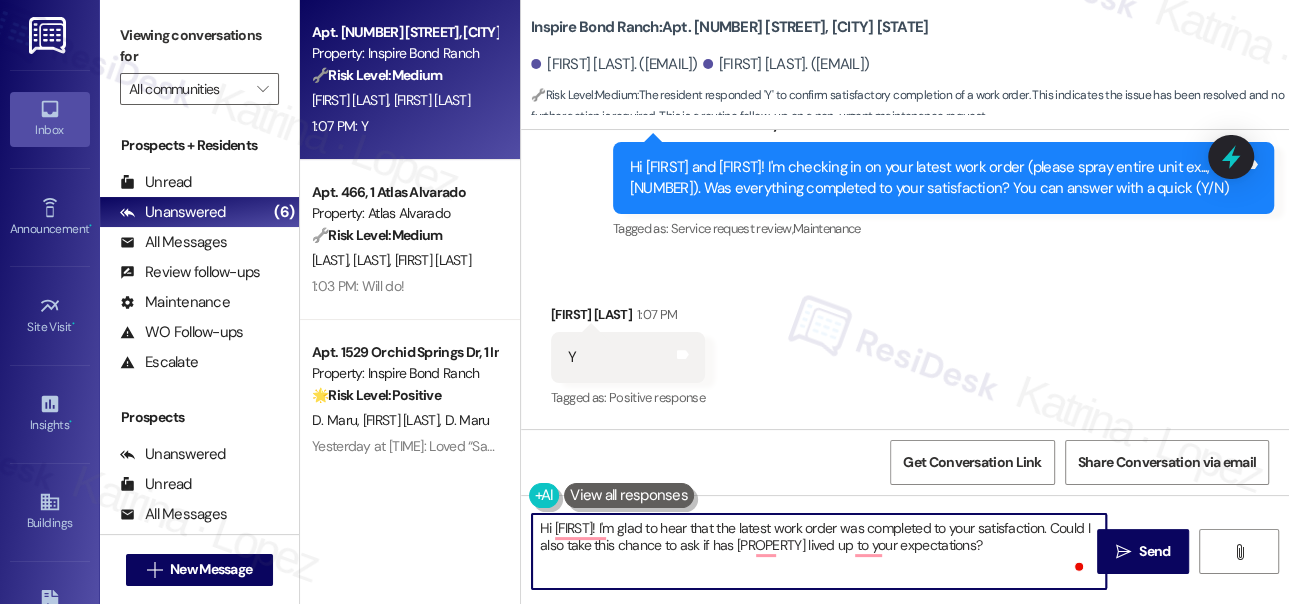 click on "Hi [FIRST]! I'm glad to hear that the latest work order was completed to your satisfaction. Could I also take this chance to ask if has [PROPERTY] lived up to your expectations?" at bounding box center (819, 551) 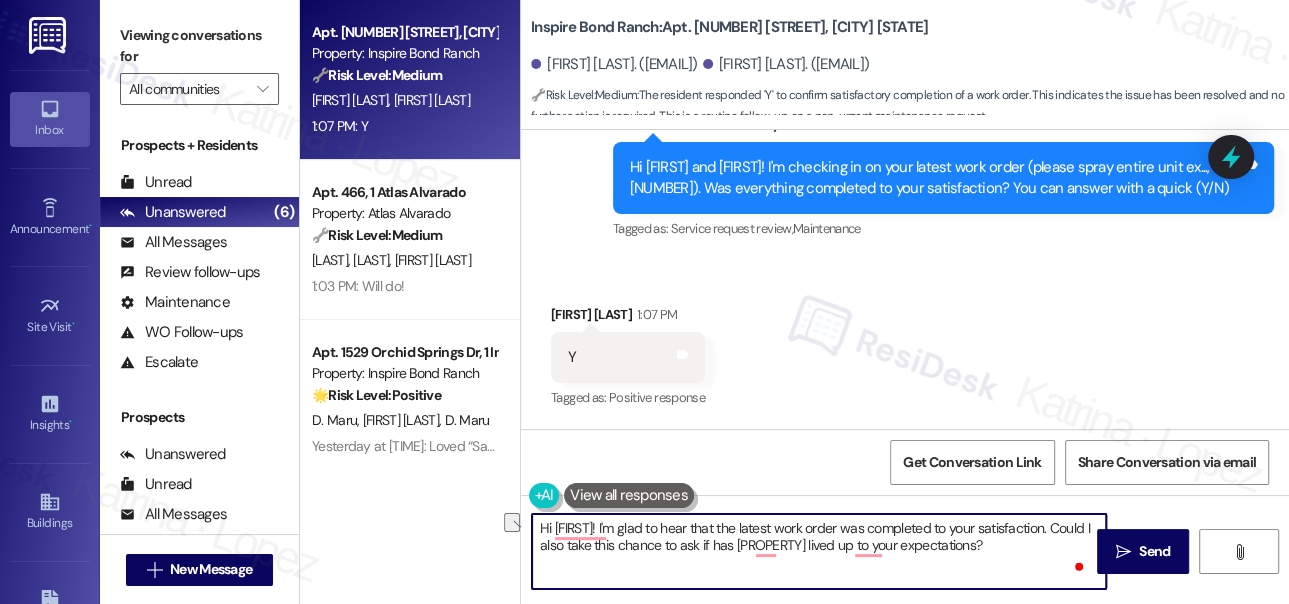 click on "Hi [FIRST]! I'm glad to hear that the latest work order was completed to your satisfaction. Could I also take this chance to ask if has [PROPERTY] lived up to your expectations?" at bounding box center [819, 551] 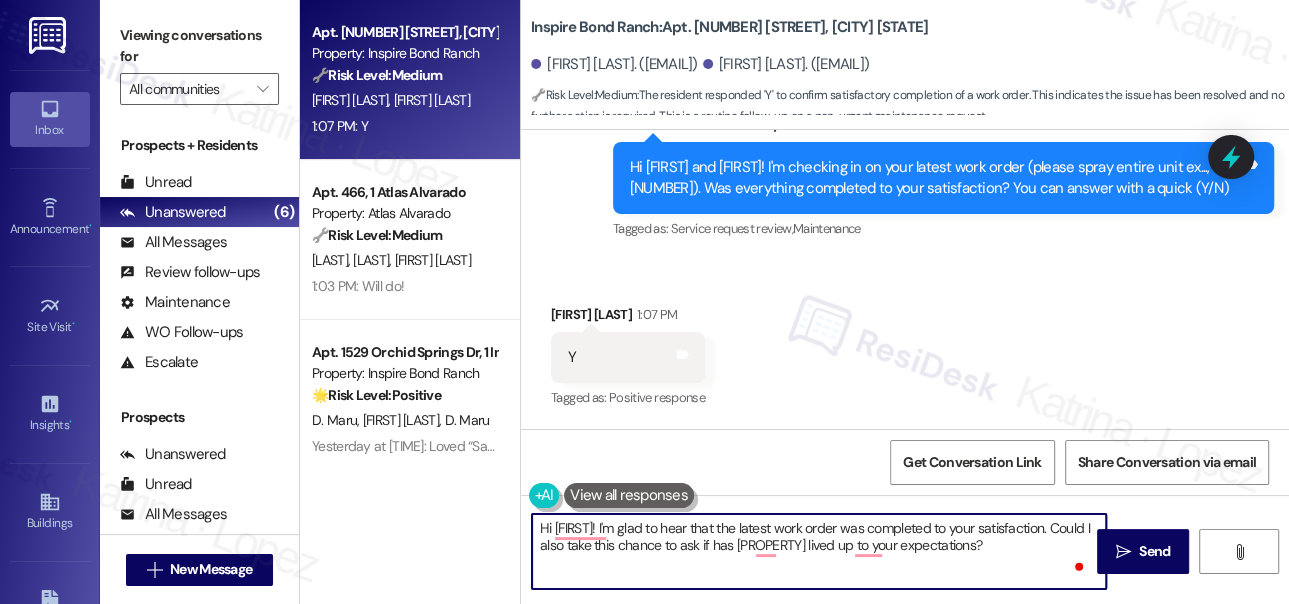 click on "Hi [FIRST]! I'm glad to hear that the latest work order was completed to your satisfaction. Could I also take this chance to ask if has [PROPERTY] lived up to your expectations?" at bounding box center [819, 551] 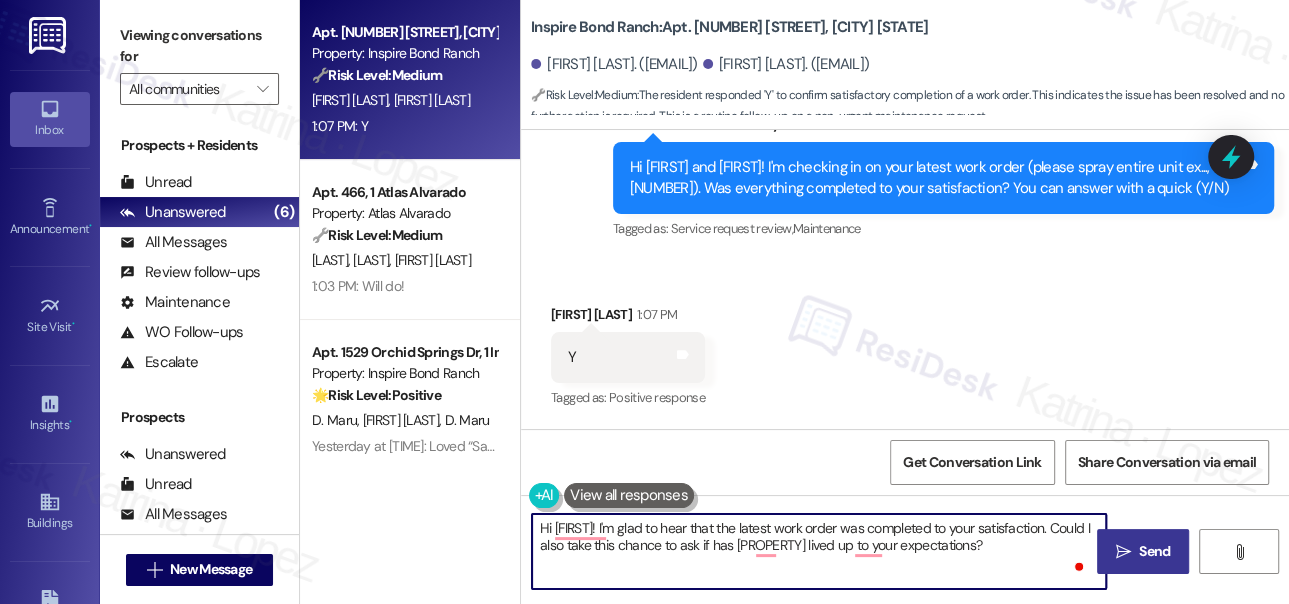 type on "Hi [FIRST]! I'm glad to hear that the latest work order was completed to your satisfaction. Could I also take this chance to ask if has [PROPERTY] lived up to your expectations?" 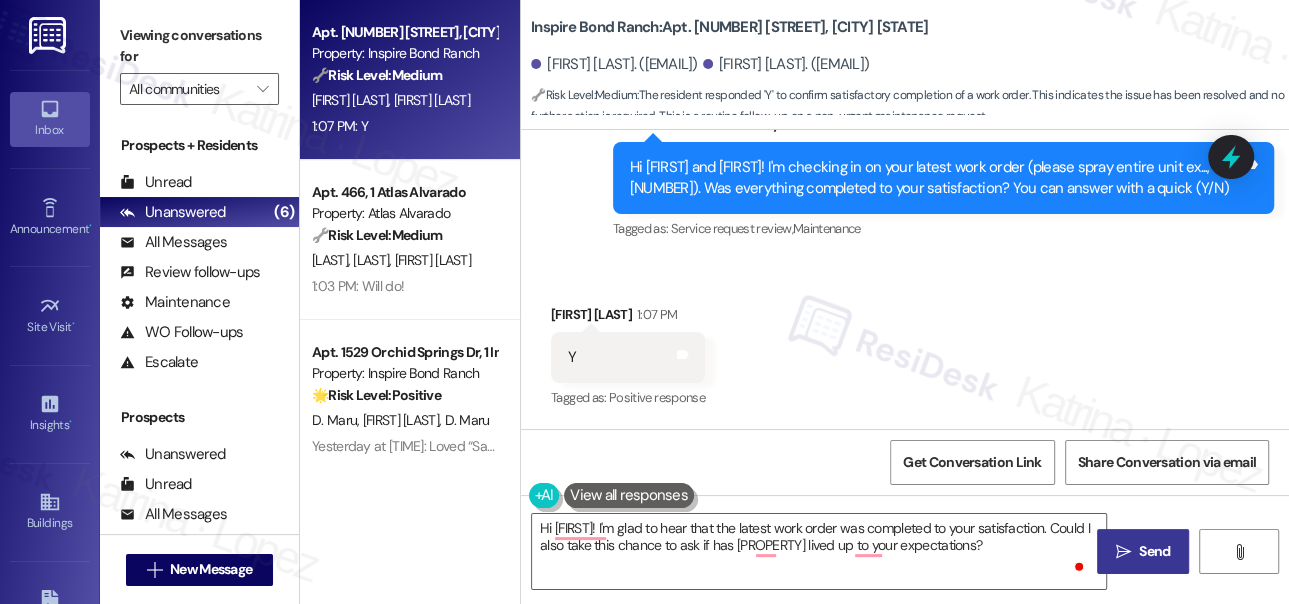 click on "Send" at bounding box center [1154, 551] 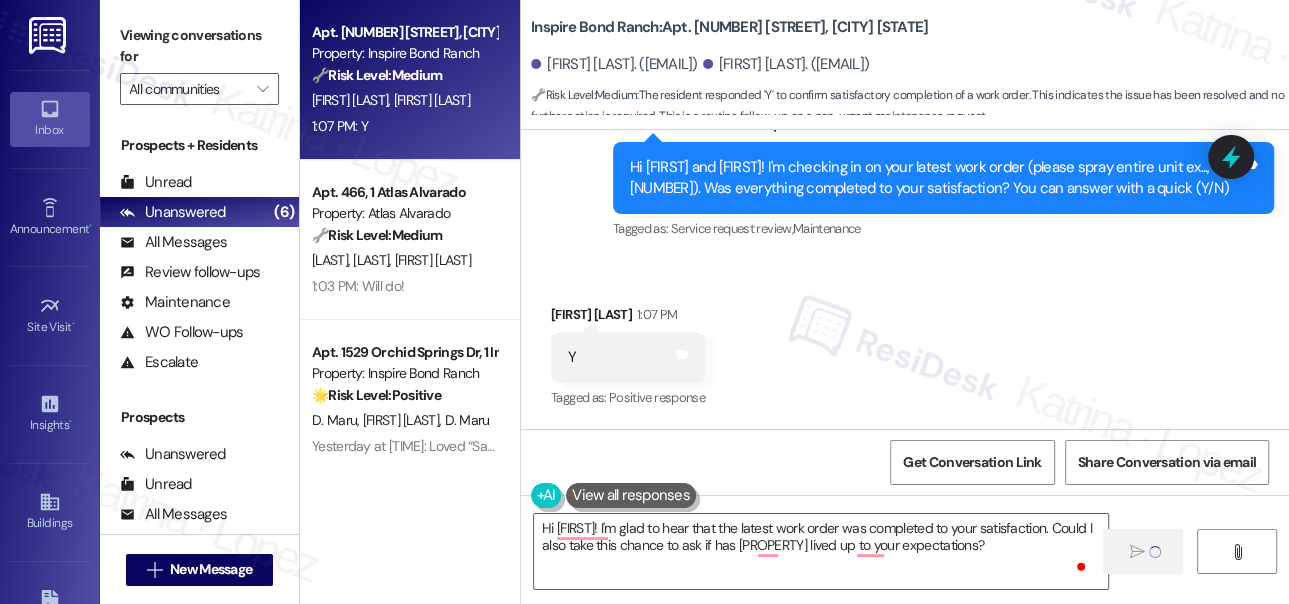 type 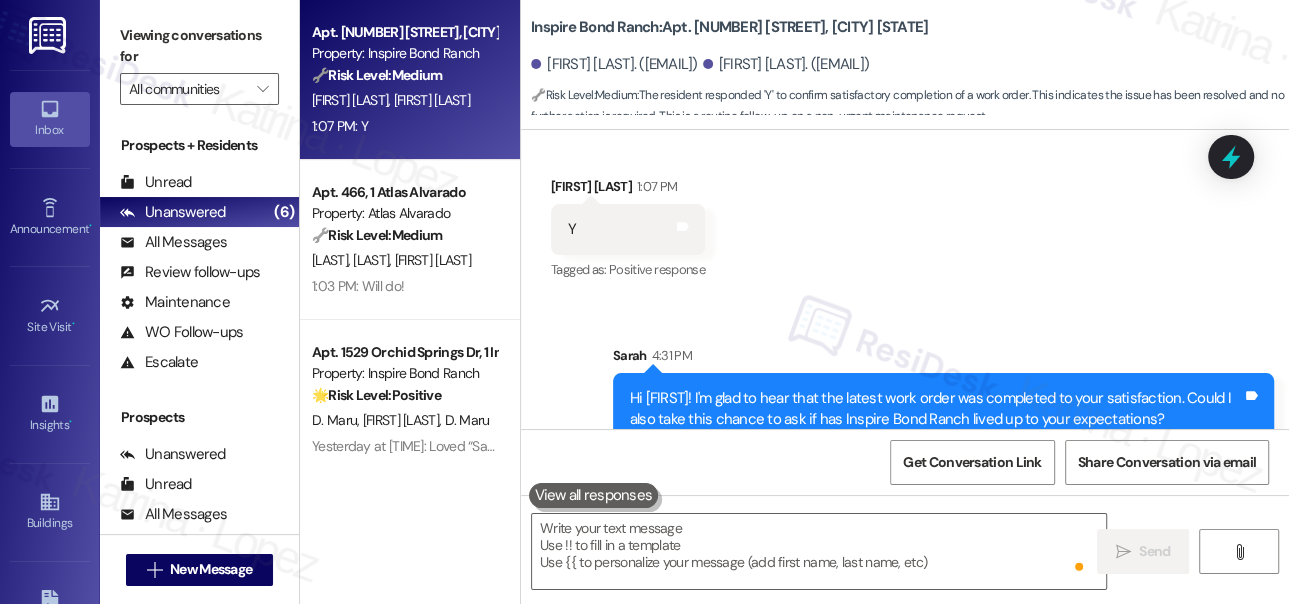 scroll, scrollTop: 1301, scrollLeft: 0, axis: vertical 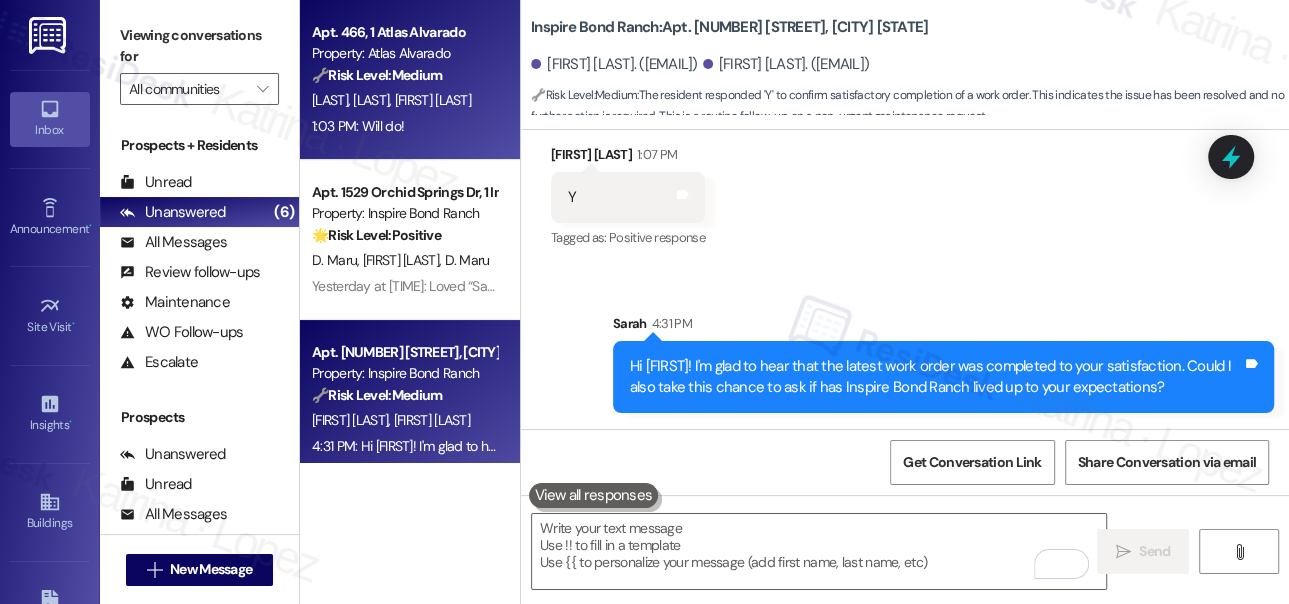 click on "[FIRST] [LAST]" at bounding box center (433, 100) 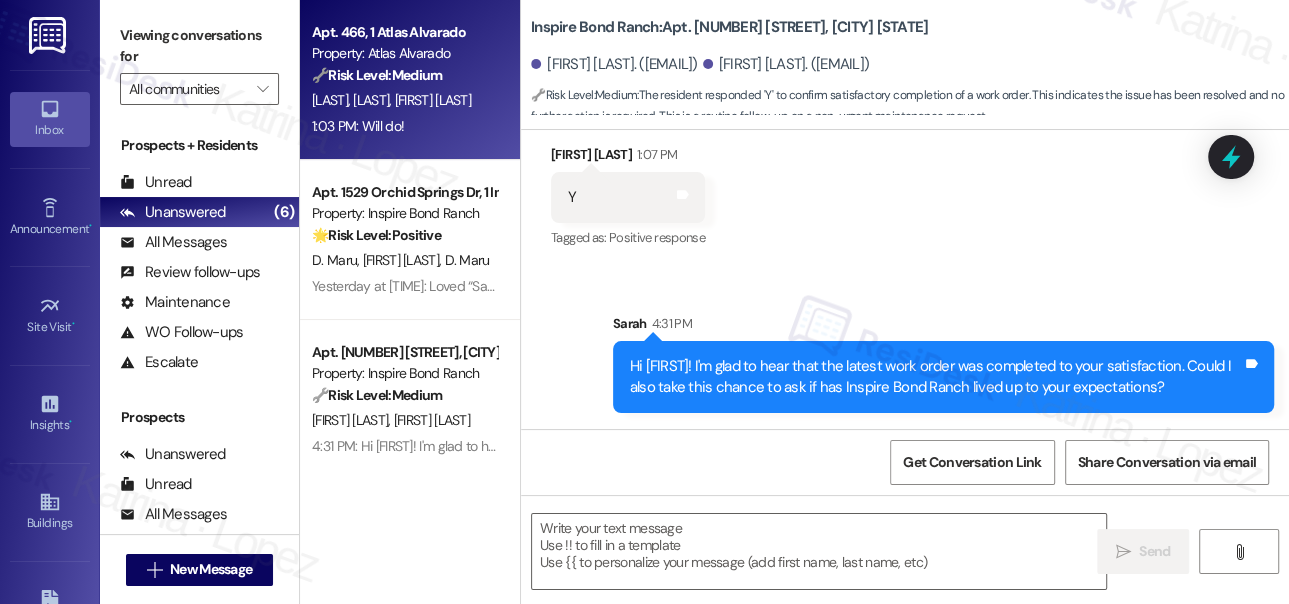 type on "Fetching suggested responses. Please feel free to read through the conversation in the meantime." 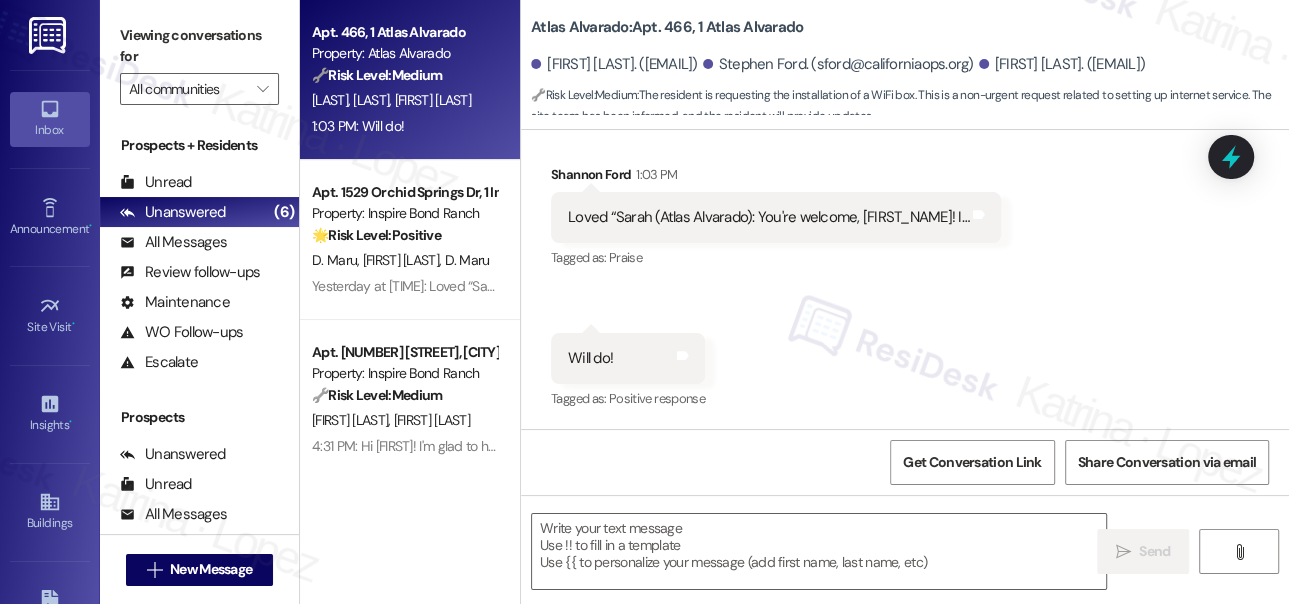 scroll, scrollTop: 1772, scrollLeft: 0, axis: vertical 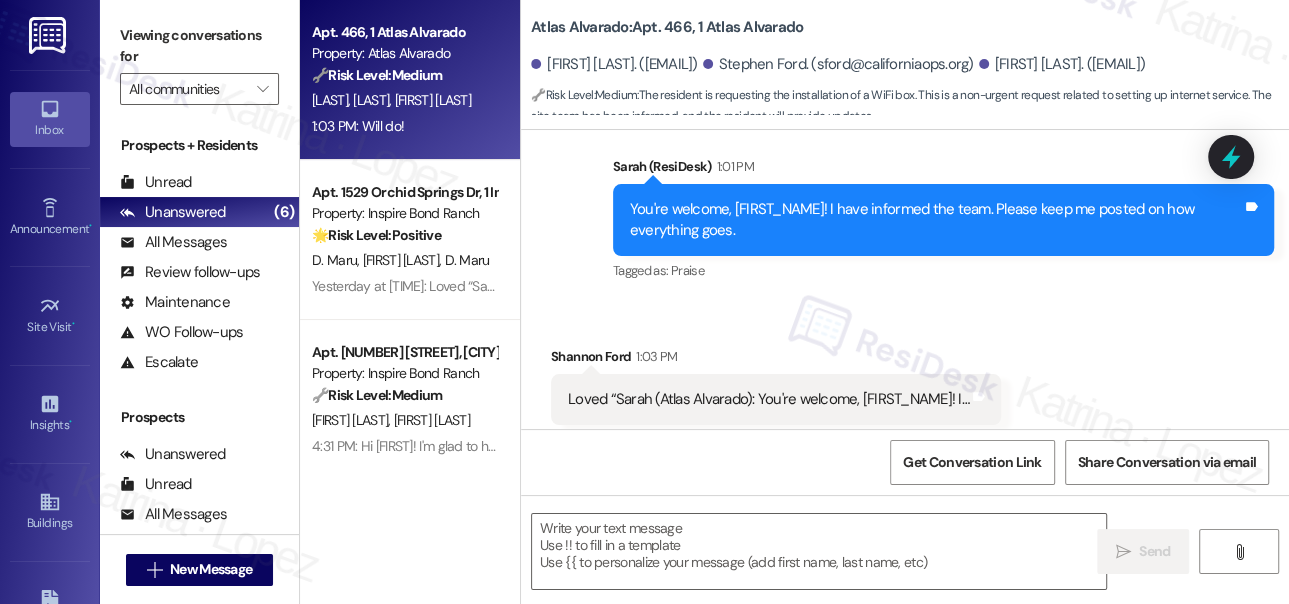 click on "You're welcome, [FIRST_NAME]! I have informed the team. Please keep me posted on how everything goes." at bounding box center (936, 220) 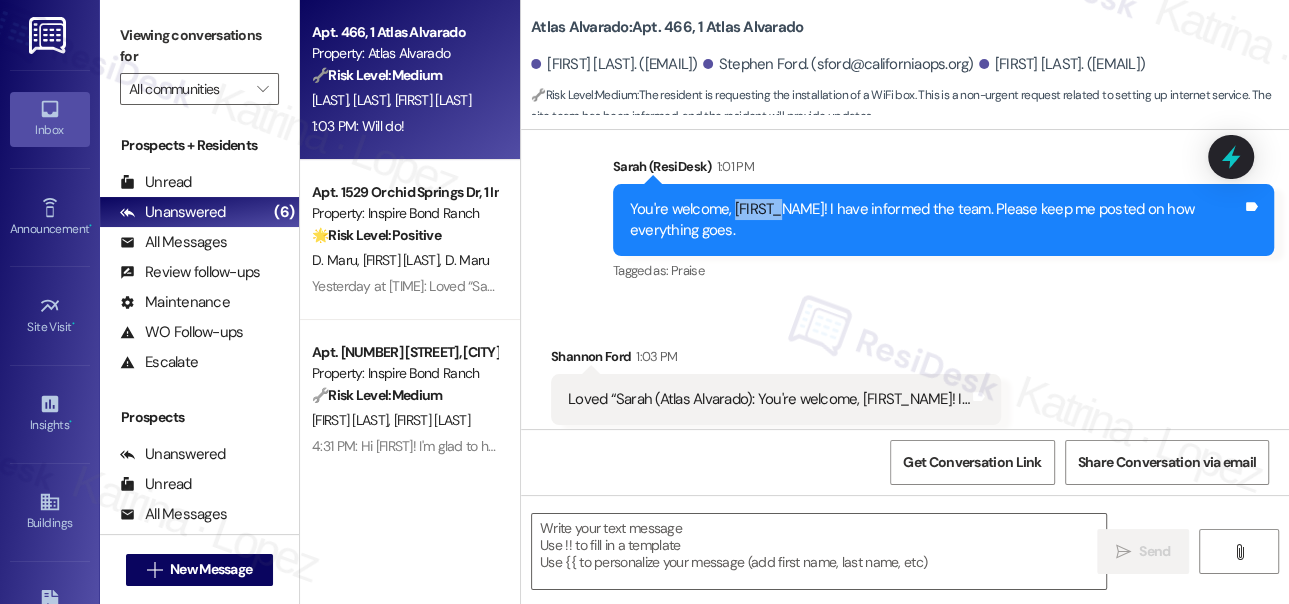click on "You're welcome, [FIRST_NAME]! I have informed the team. Please keep me posted on how everything goes. Tags and notes" at bounding box center [943, 220] 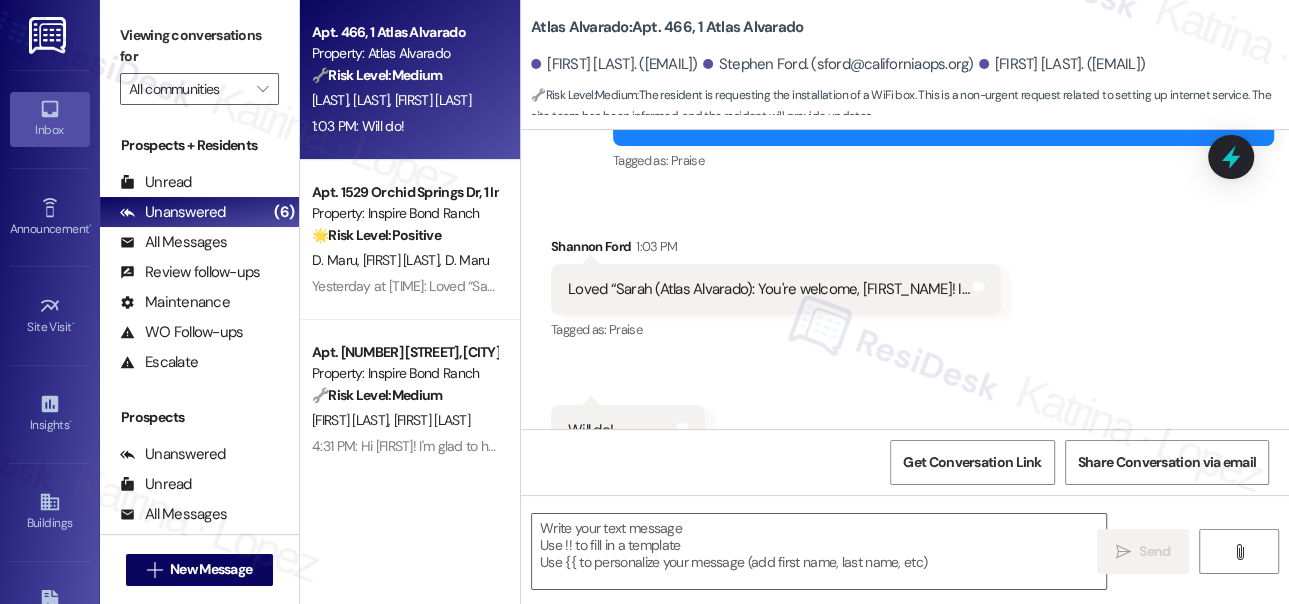 scroll, scrollTop: 1954, scrollLeft: 0, axis: vertical 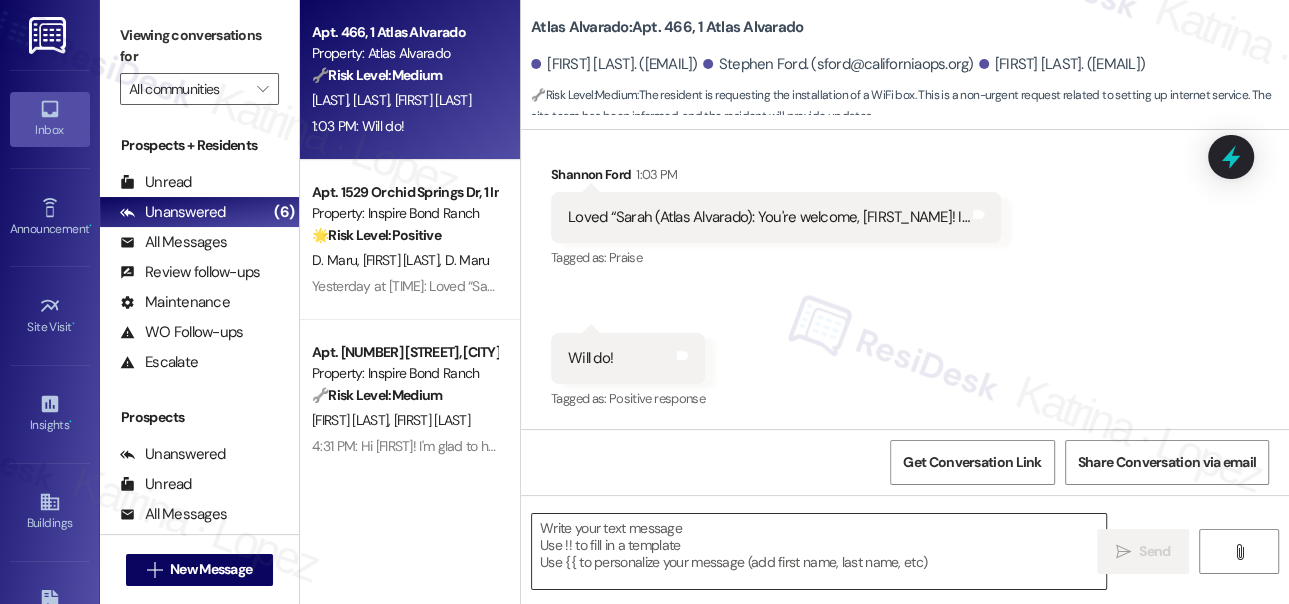 click at bounding box center (819, 551) 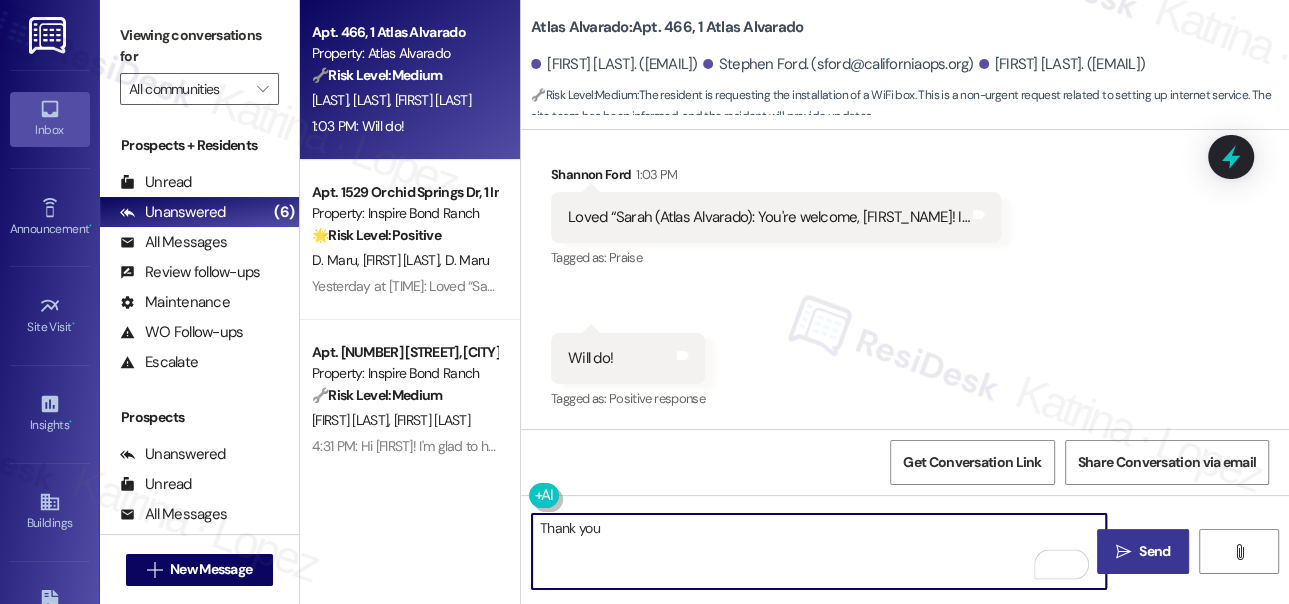 drag, startPoint x: 655, startPoint y: 554, endPoint x: 605, endPoint y: 303, distance: 255.93163 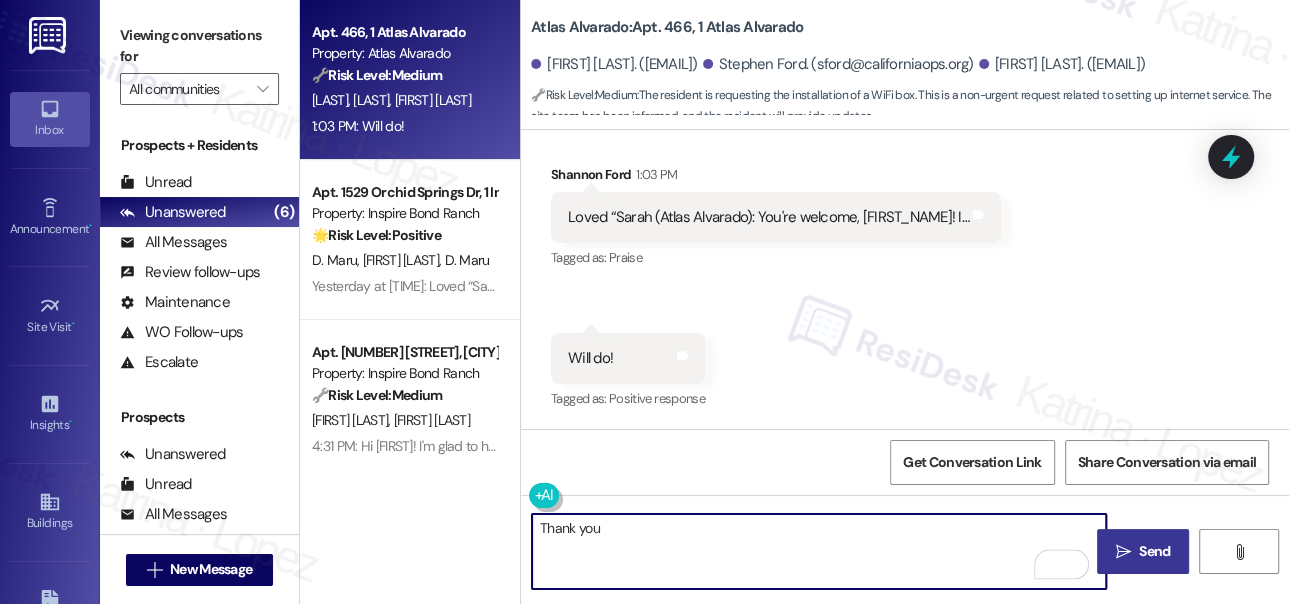 click on "Received via SMS [FIRST] [LAST] [TIME] Loved “Sarah (Atlas Alvarado): You're welcome, [FIRST]! I…” Tags and notes Tagged as: Praise Click to highlight conversations about Praise Received via SMS [TIME] [FIRST] [LAST] Question [TIME] Will do! Tags and notes Tagged as: Positive response Click to highlight conversations about Positive response" at bounding box center (905, 274) 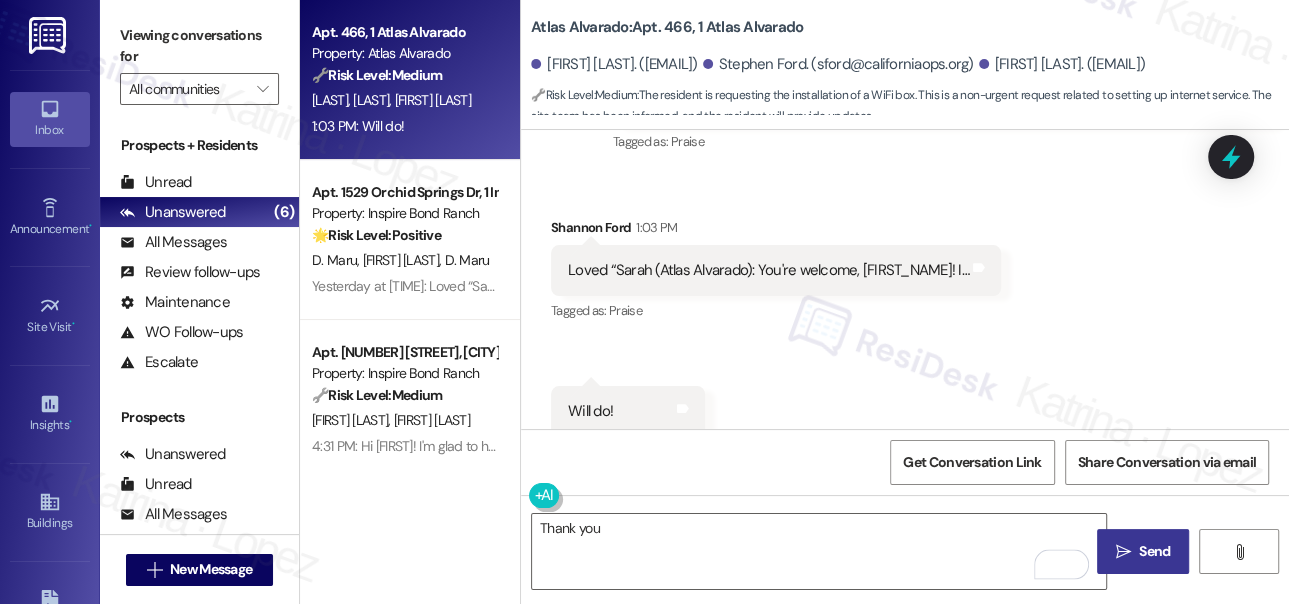 scroll, scrollTop: 1954, scrollLeft: 0, axis: vertical 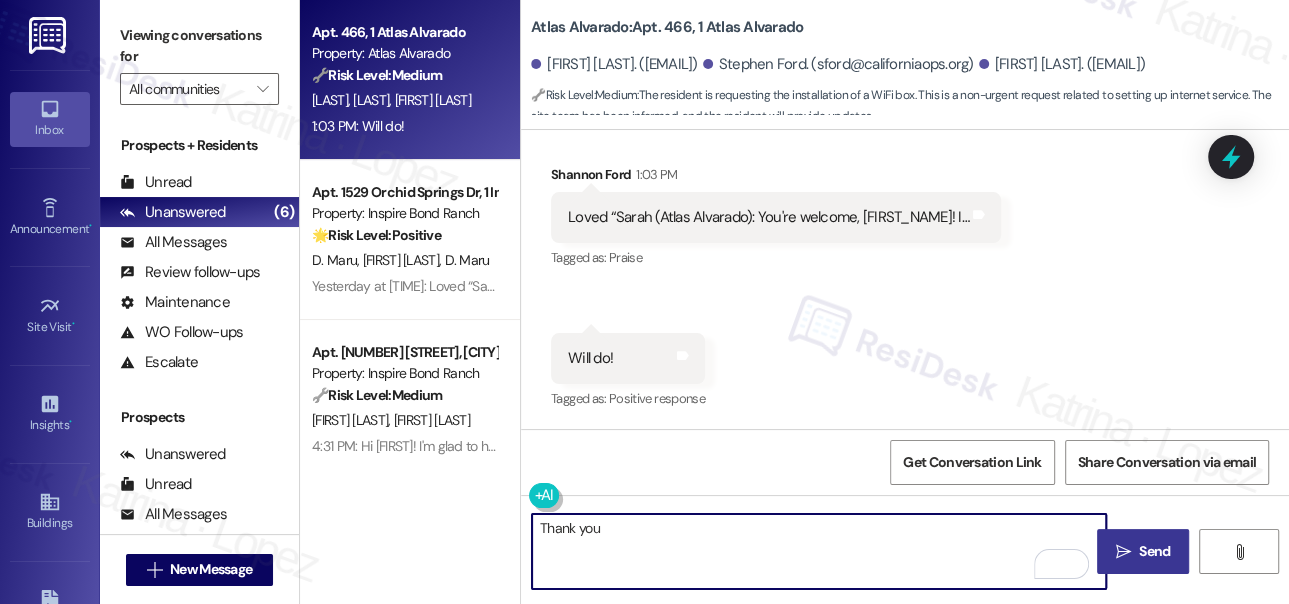 click on "Thank you" at bounding box center [819, 551] 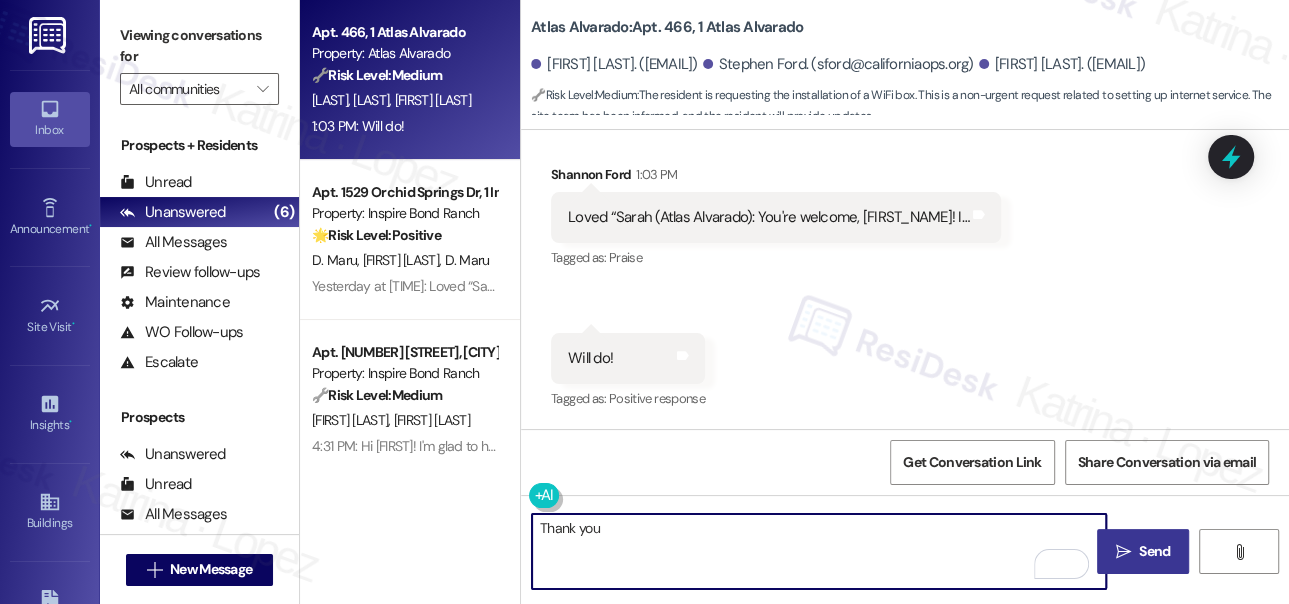 click on "Thank you" at bounding box center (819, 551) 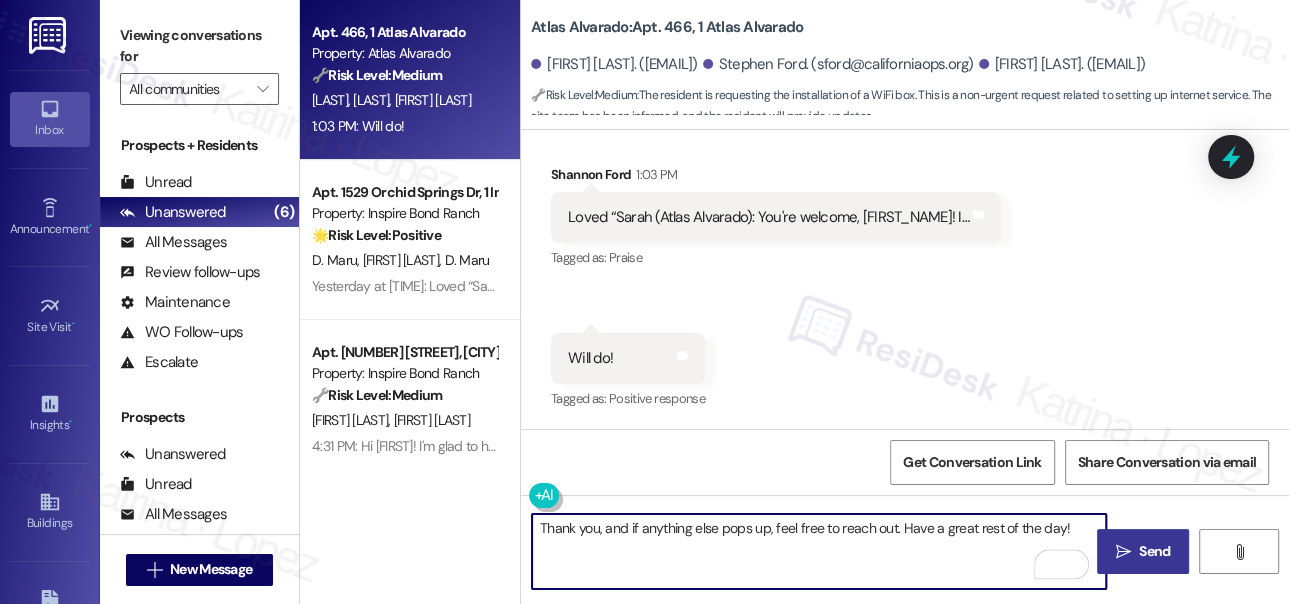 type on "Thank you, and if anything else pops up, feel free to reach out. Have a great rest of the day!" 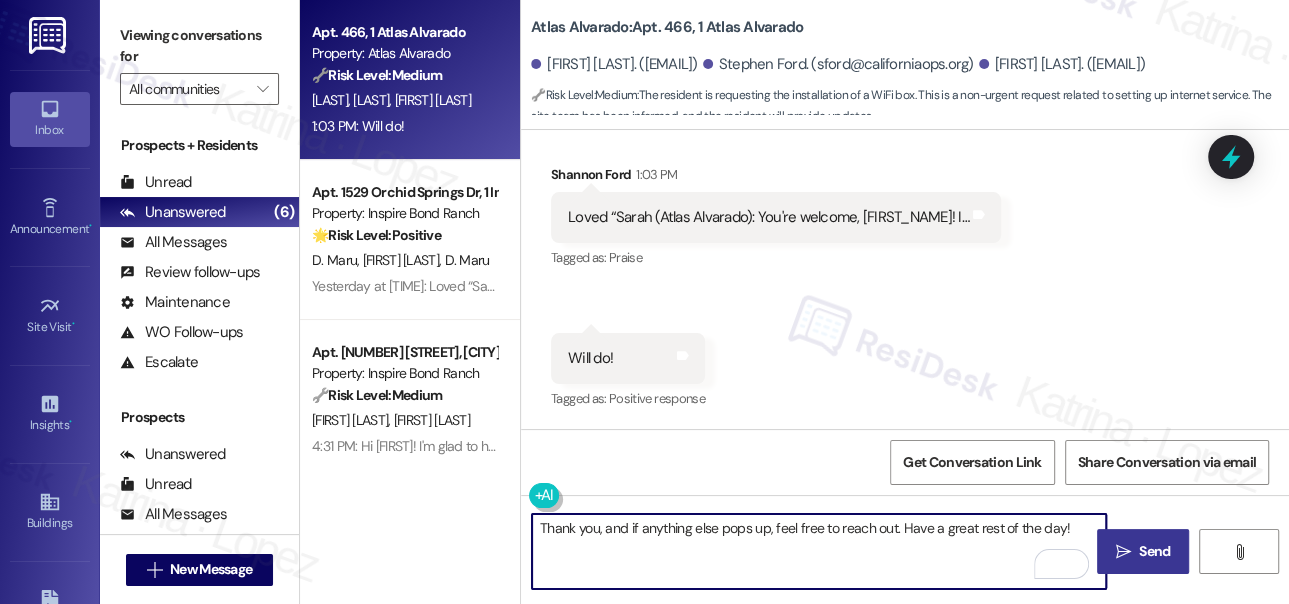 click on " Send" at bounding box center [1143, 551] 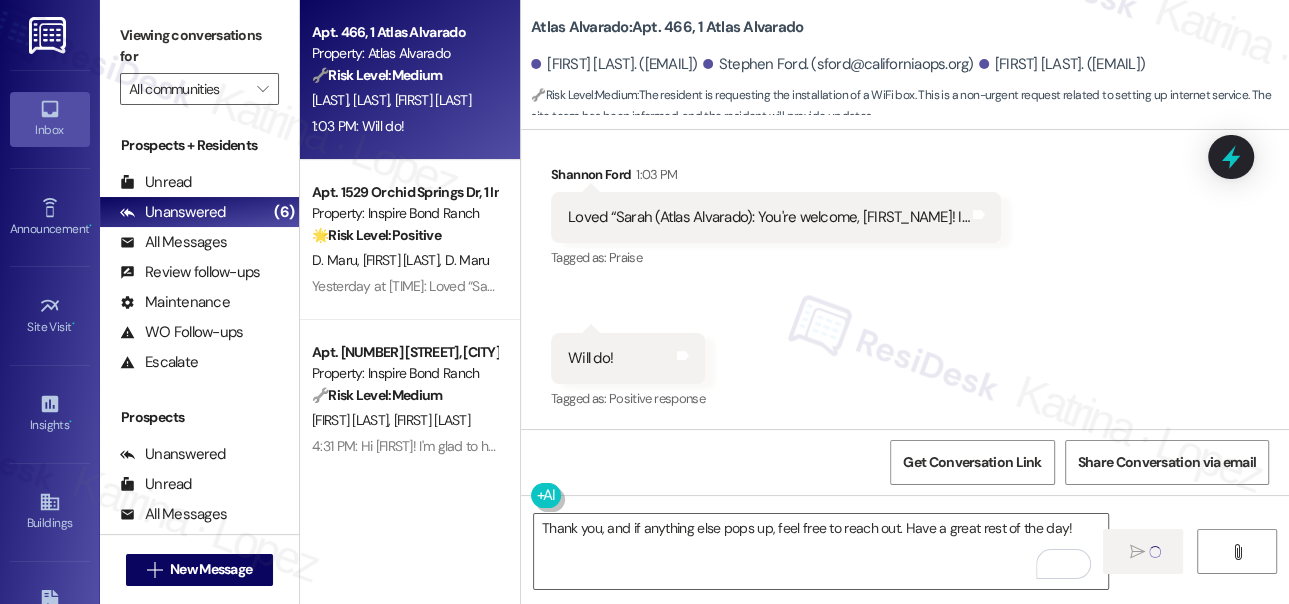 type 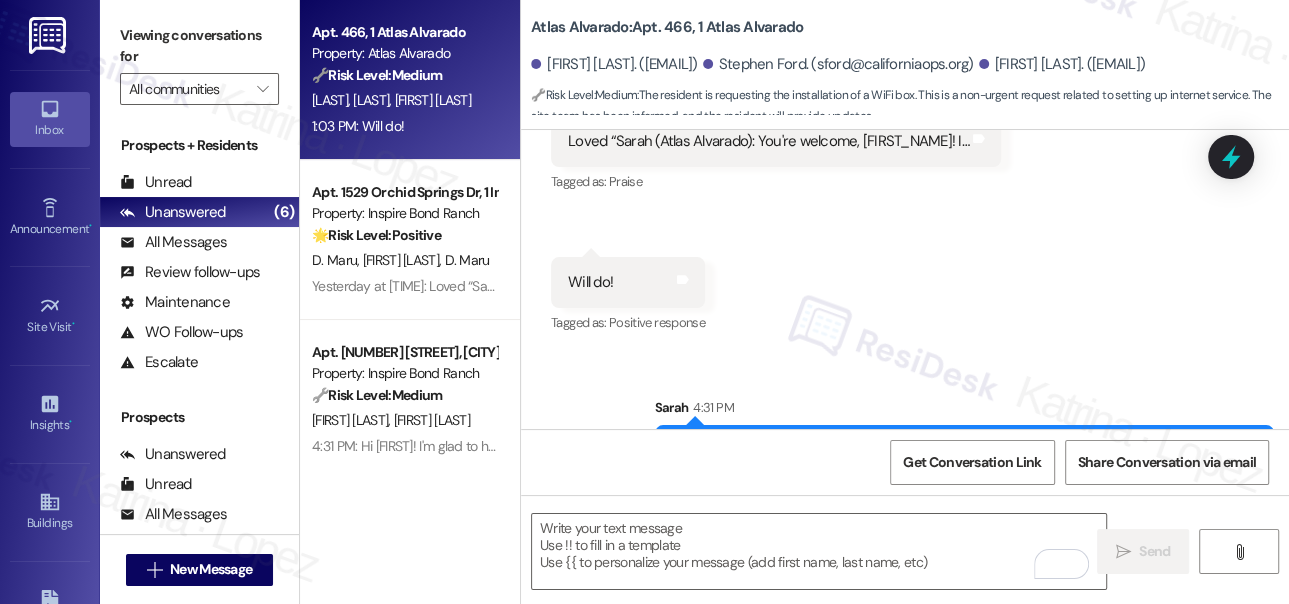 scroll, scrollTop: 2094, scrollLeft: 0, axis: vertical 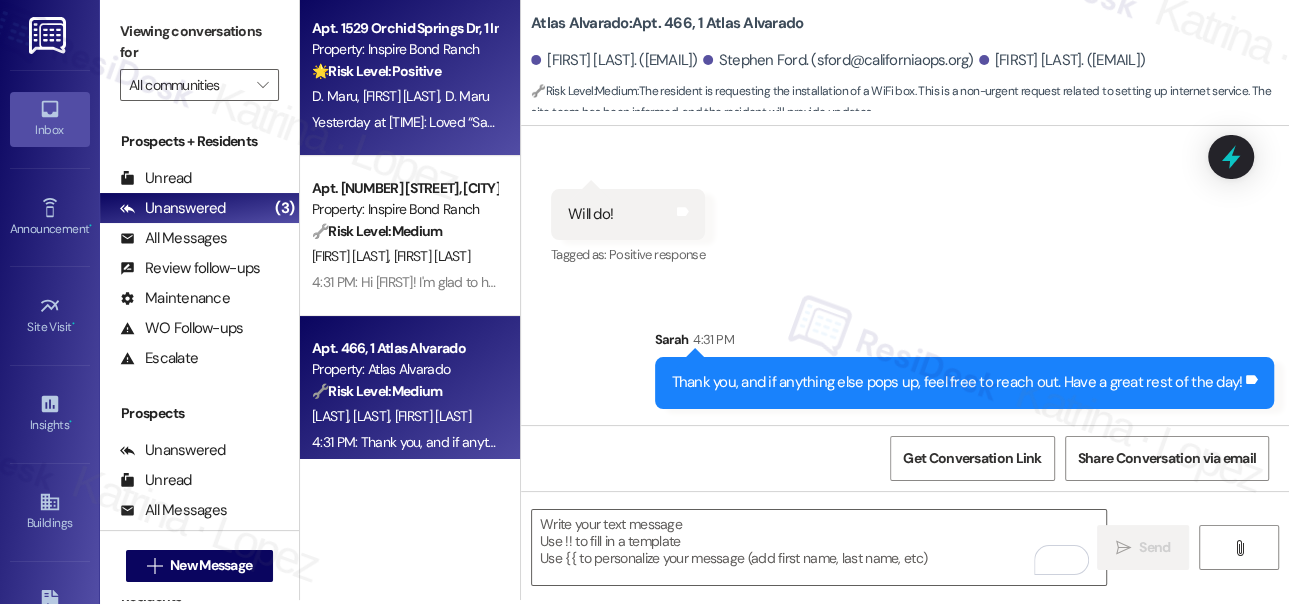 click on "[FIRST] [LAST]" at bounding box center [404, 96] 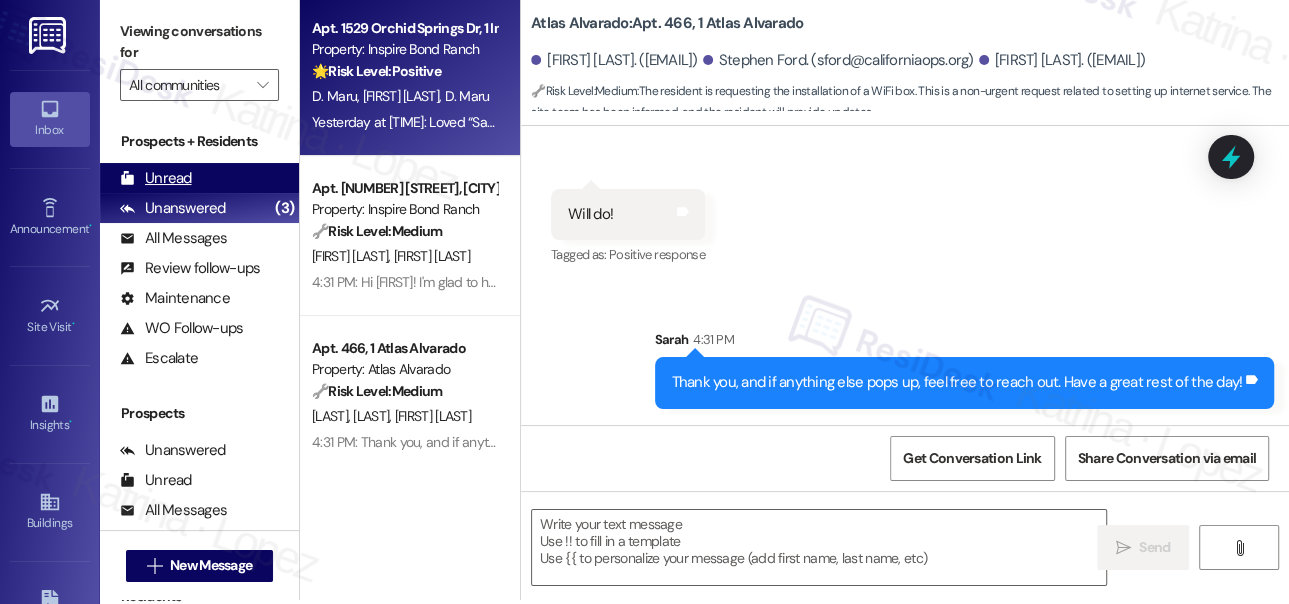 type on "Fetching suggested responses. Please feel free to read through the conversation in the meantime." 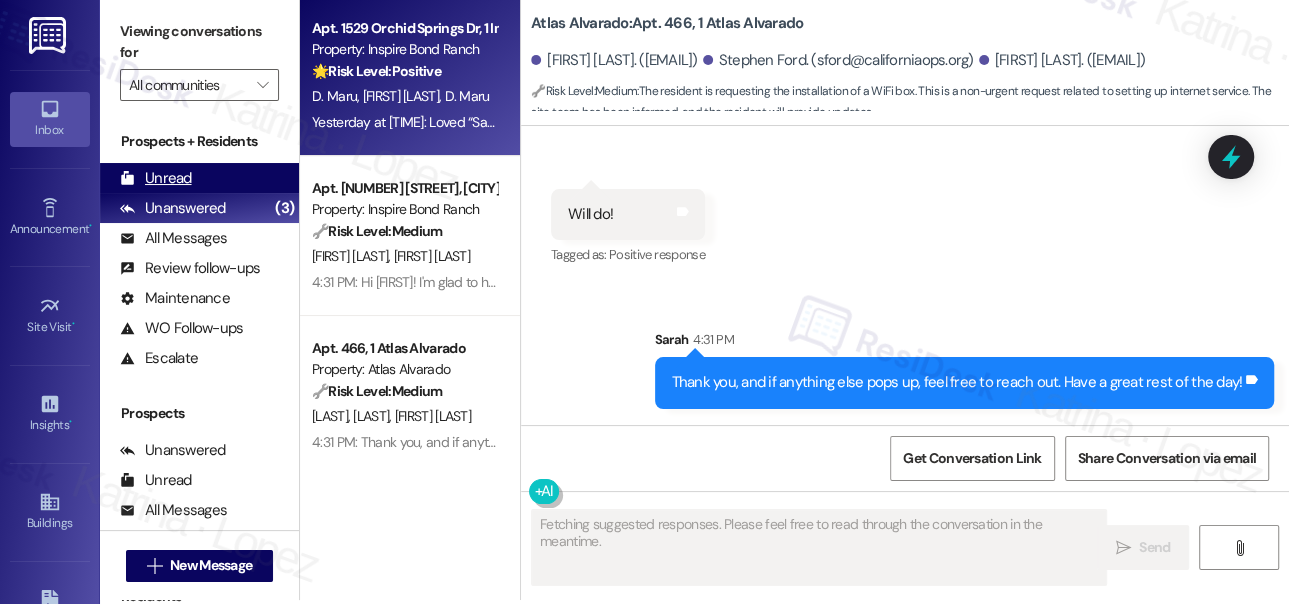 scroll, scrollTop: 1400, scrollLeft: 0, axis: vertical 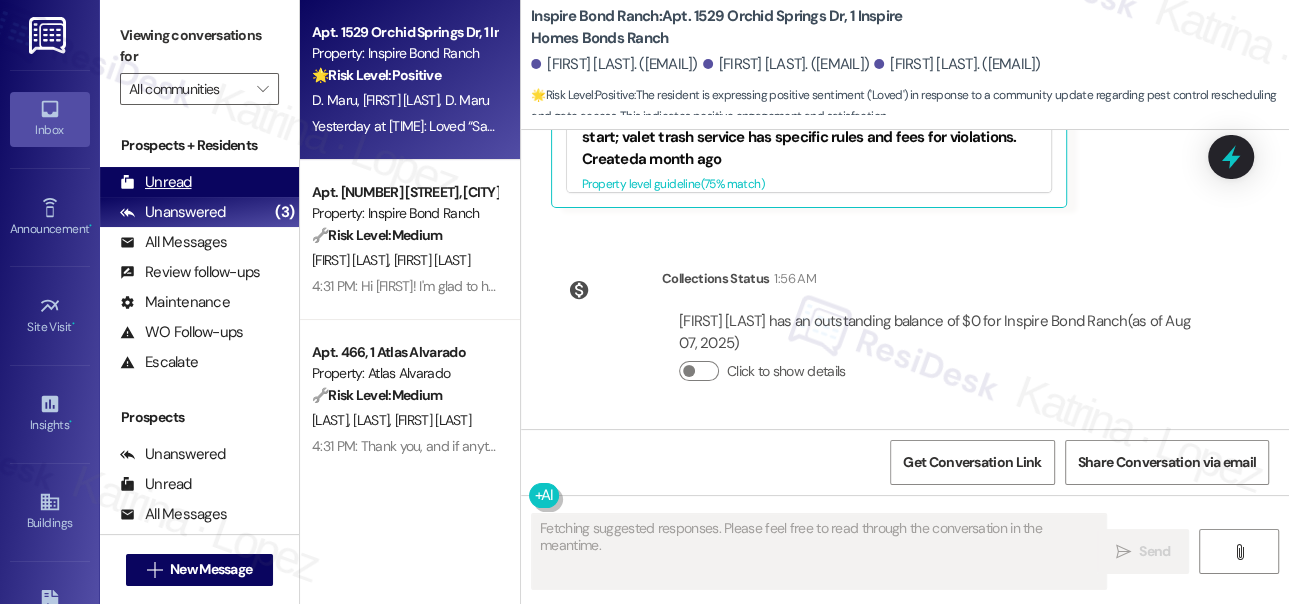 click on "Unread (0)" at bounding box center [199, 182] 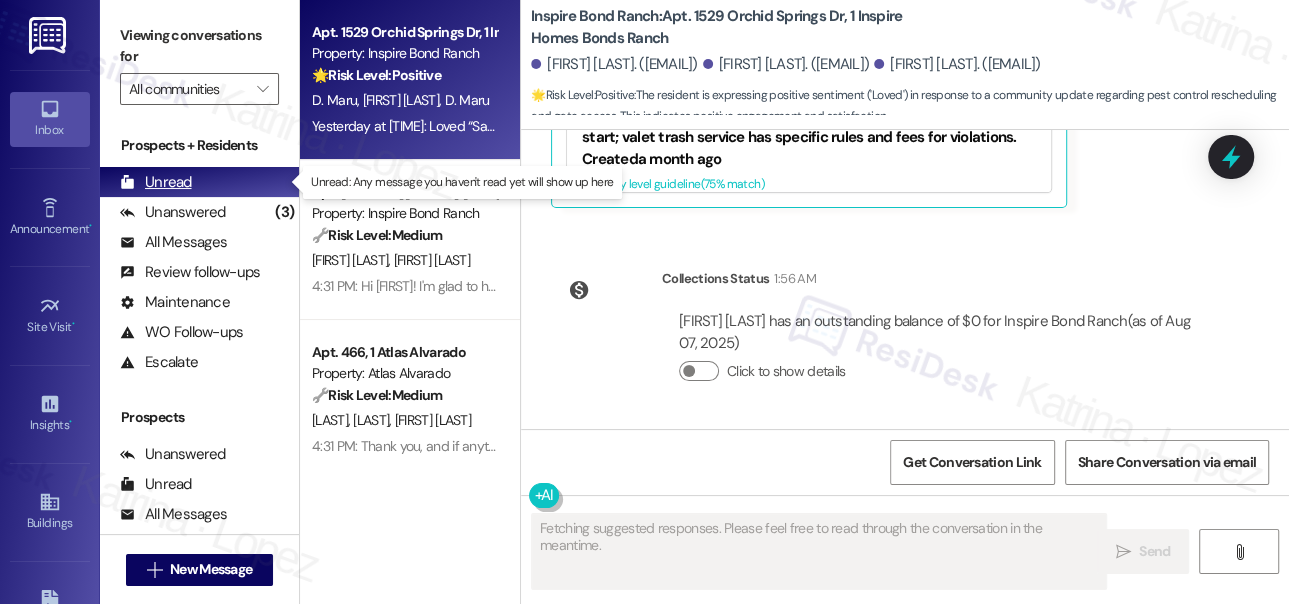 type 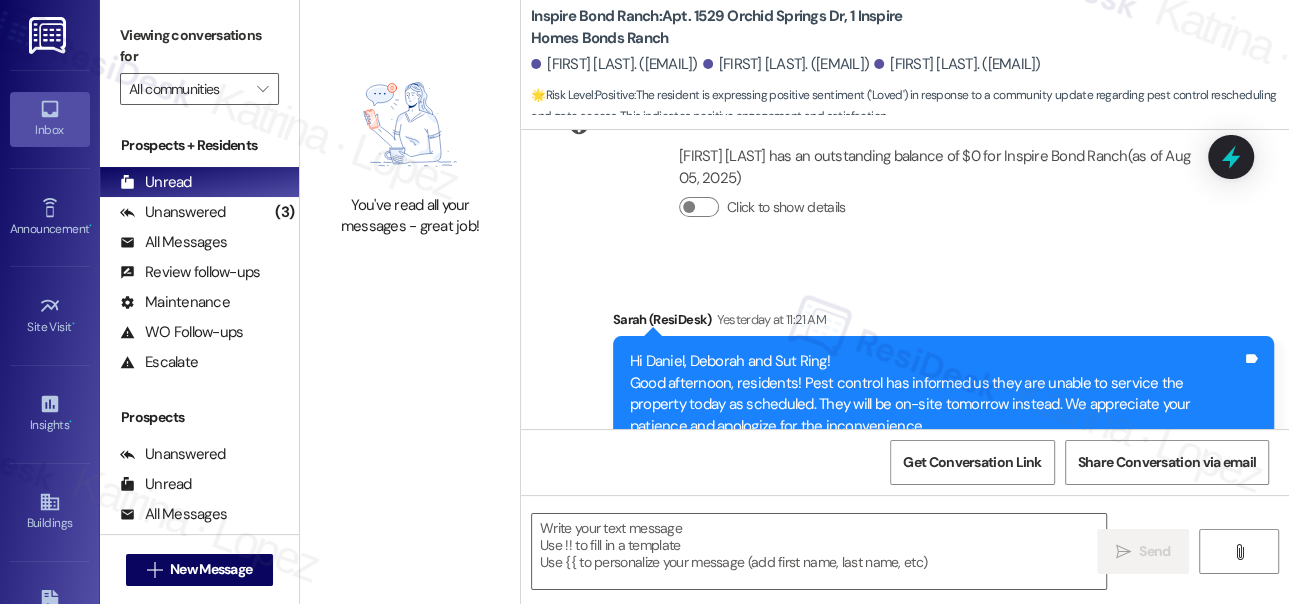 type on "Fetching suggested responses. Please feel free to read through the conversation in the meantime." 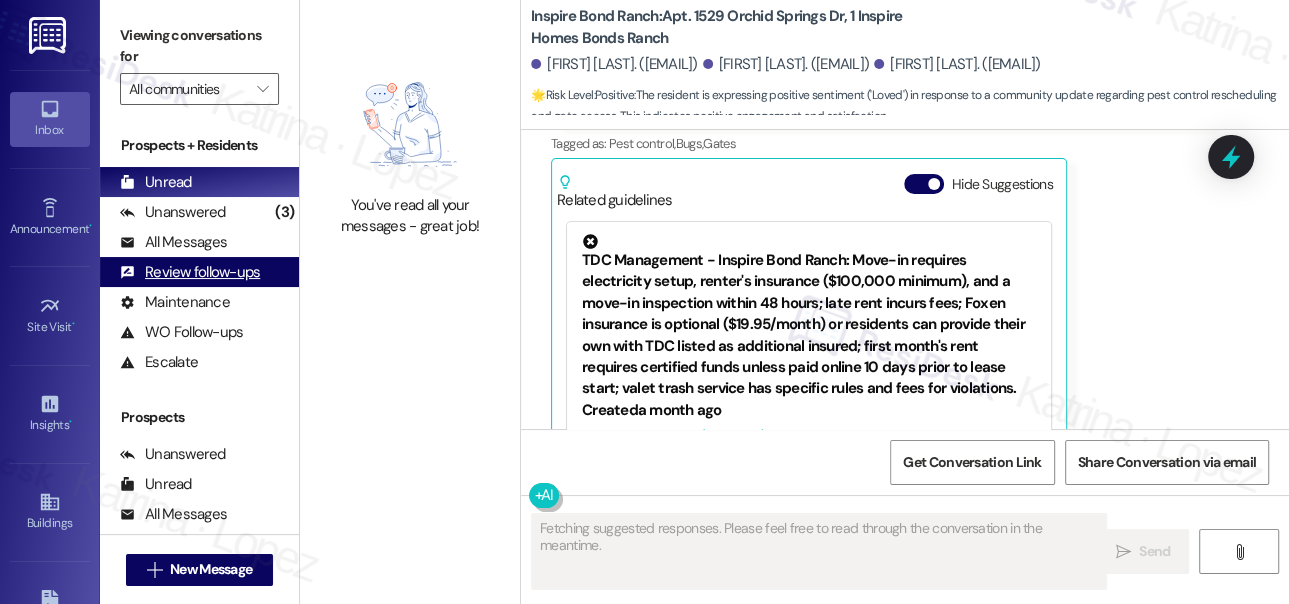 scroll, scrollTop: 1194, scrollLeft: 0, axis: vertical 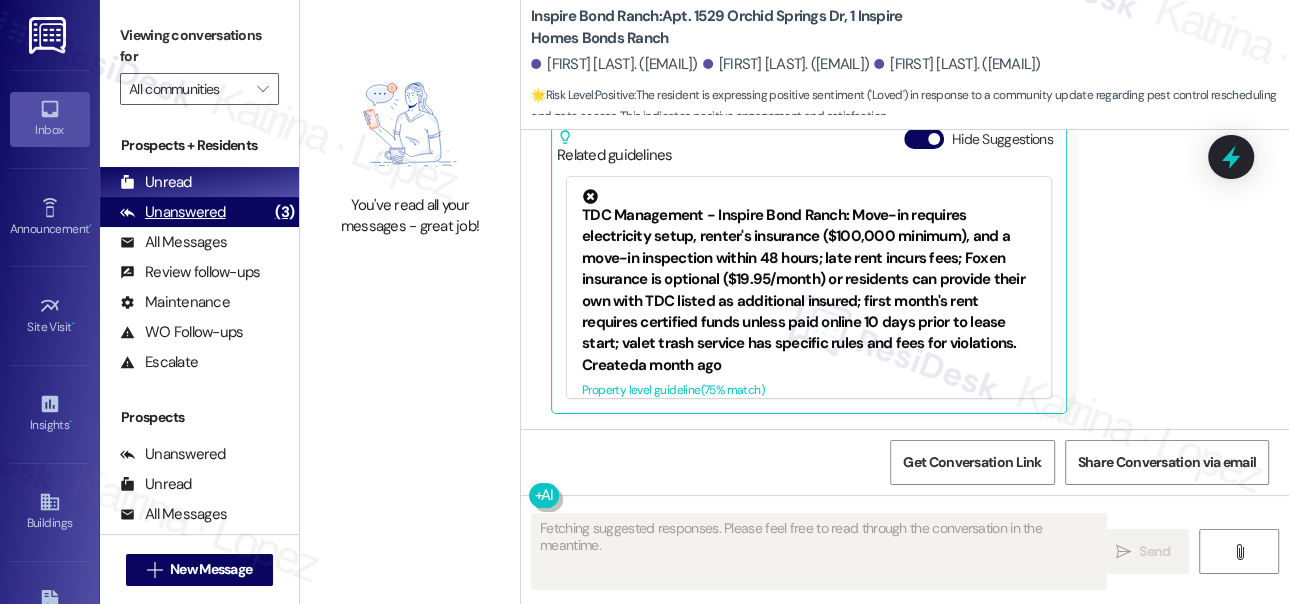 click on "Unanswered" at bounding box center [173, 212] 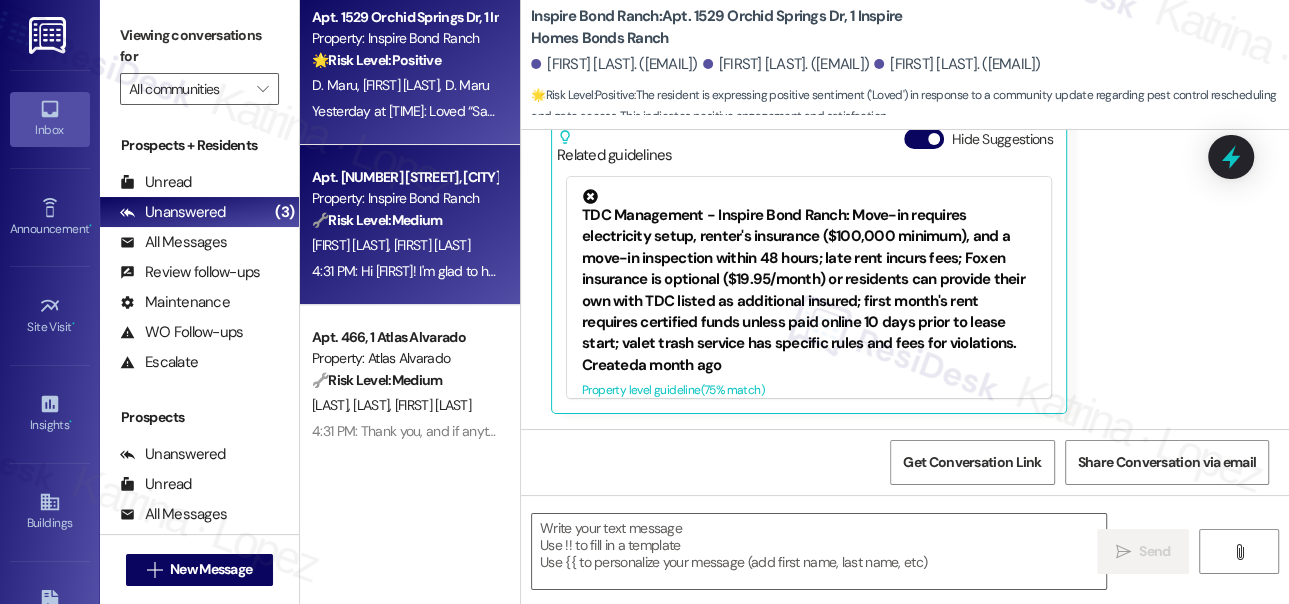 scroll, scrollTop: 18, scrollLeft: 0, axis: vertical 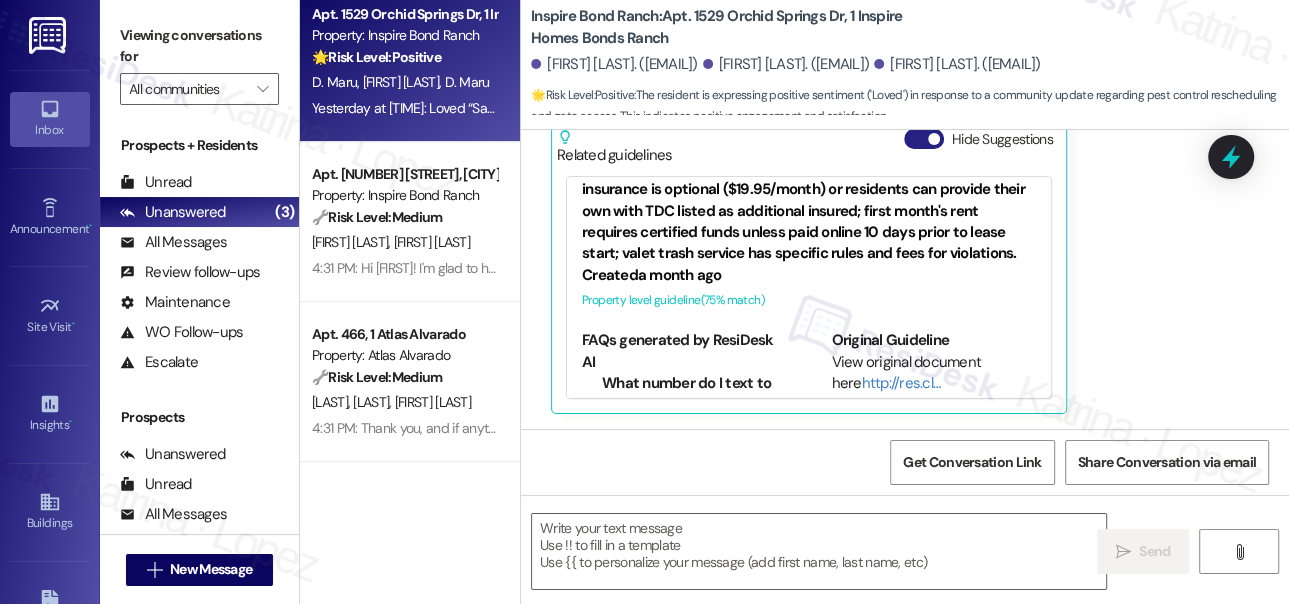 click on "Hide Suggestions" at bounding box center [924, 139] 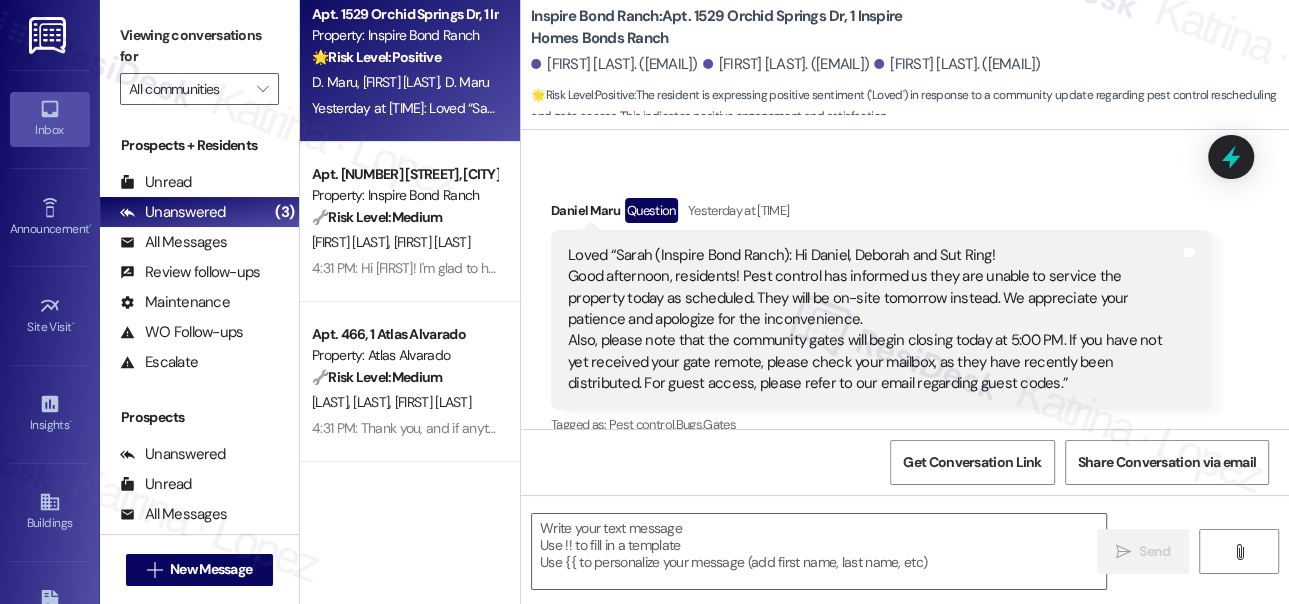 scroll, scrollTop: 794, scrollLeft: 0, axis: vertical 